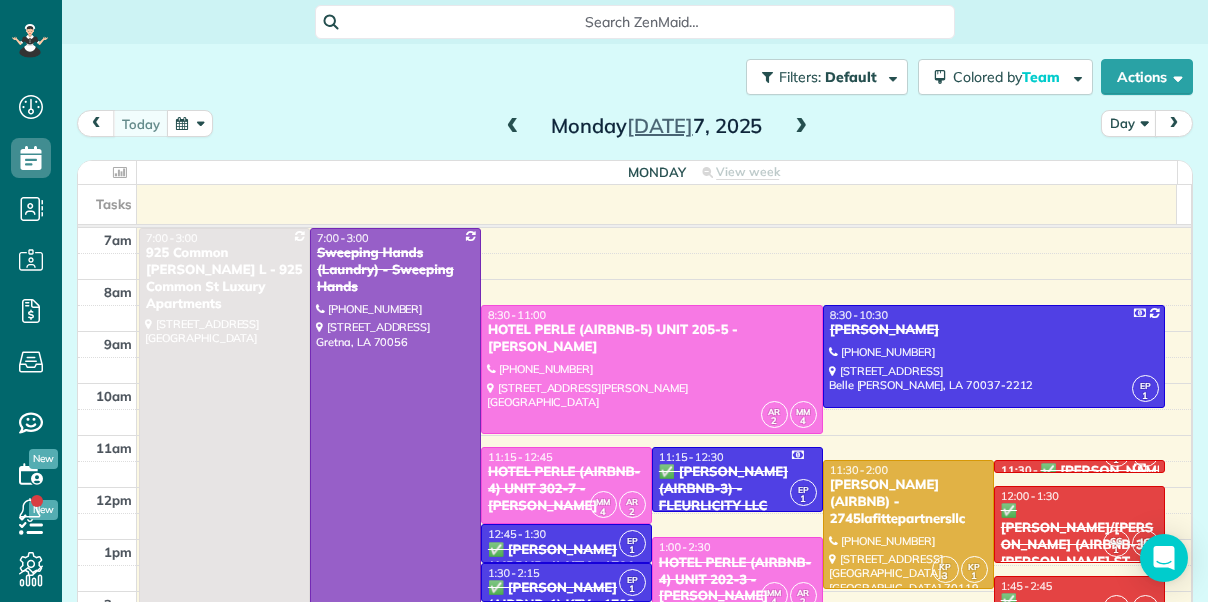 scroll, scrollTop: 0, scrollLeft: 0, axis: both 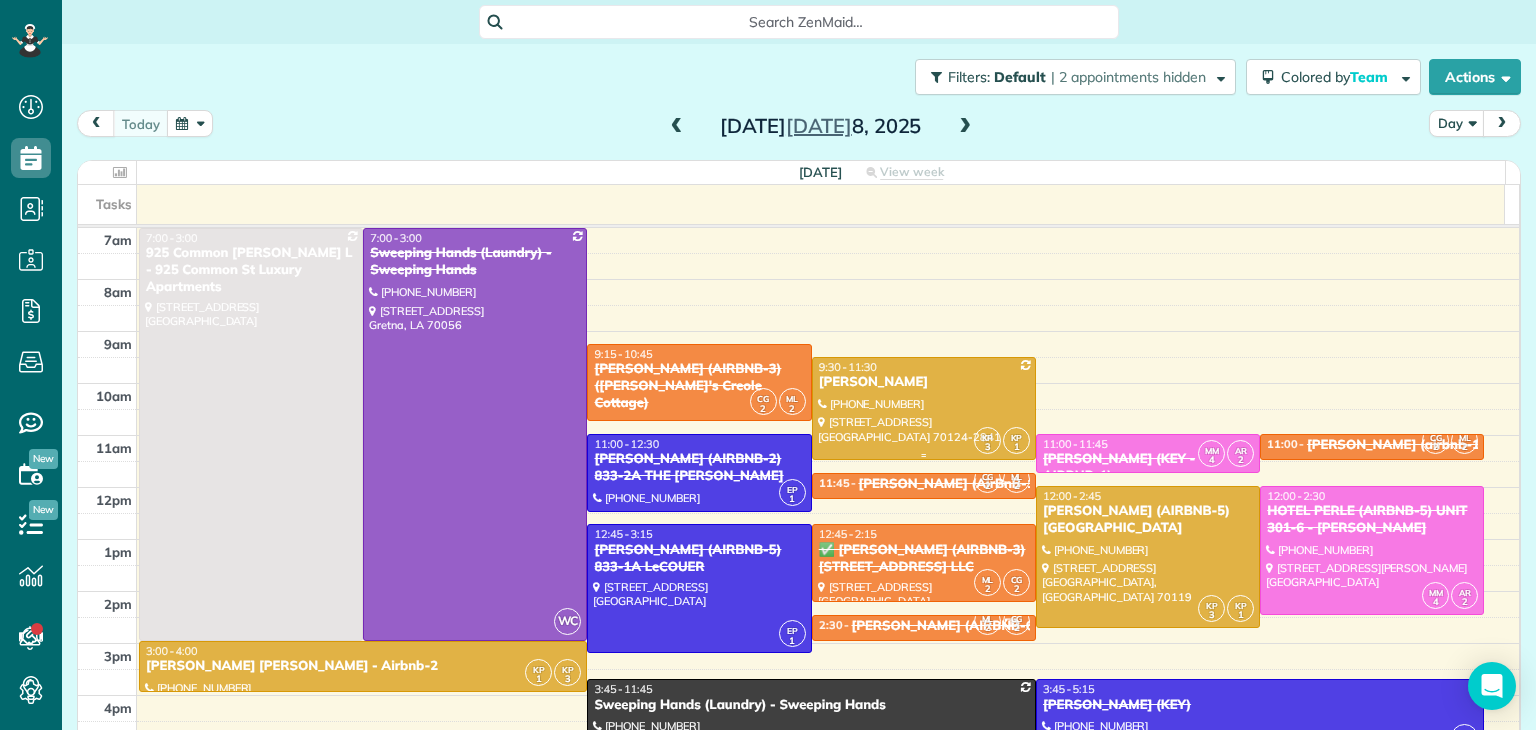 click at bounding box center (924, 408) 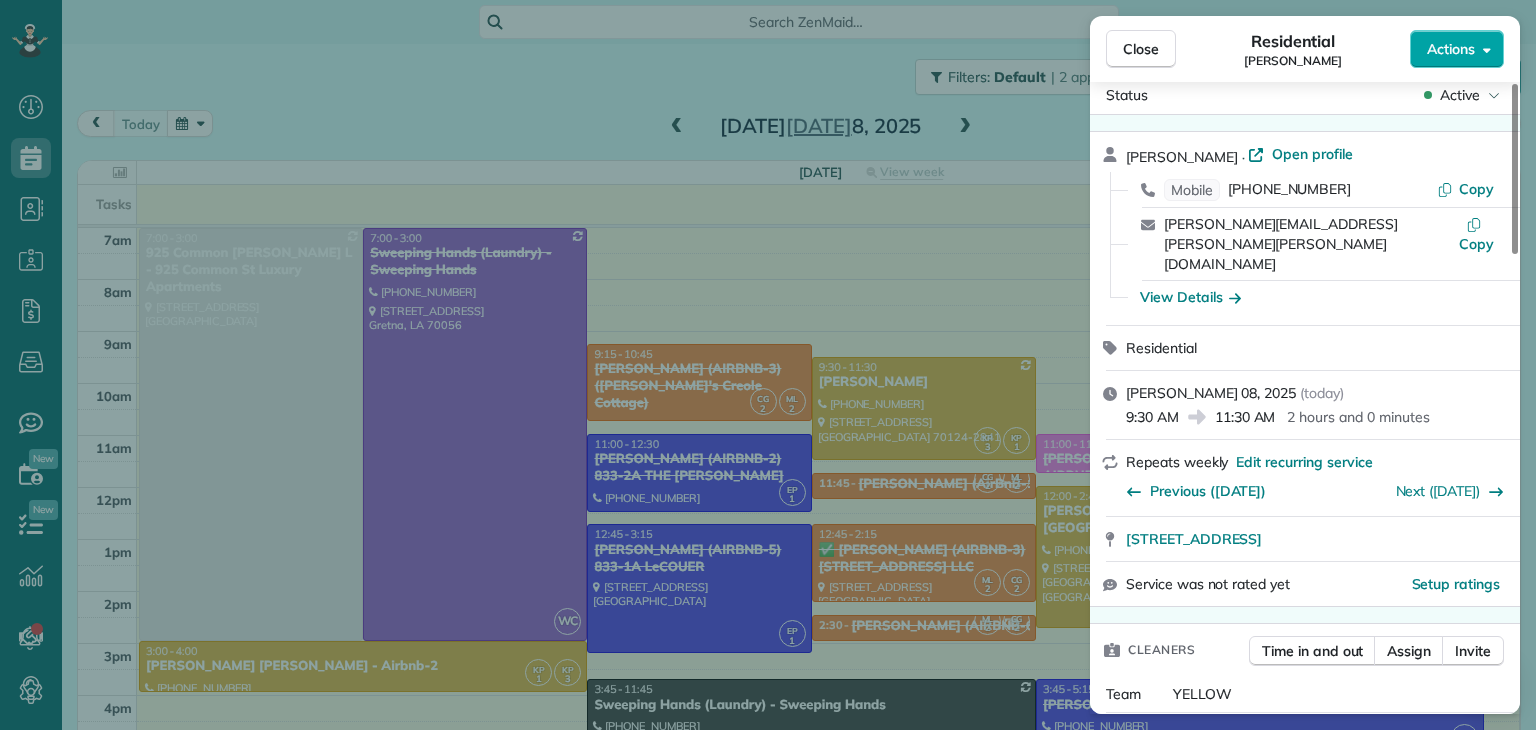 scroll, scrollTop: 0, scrollLeft: 0, axis: both 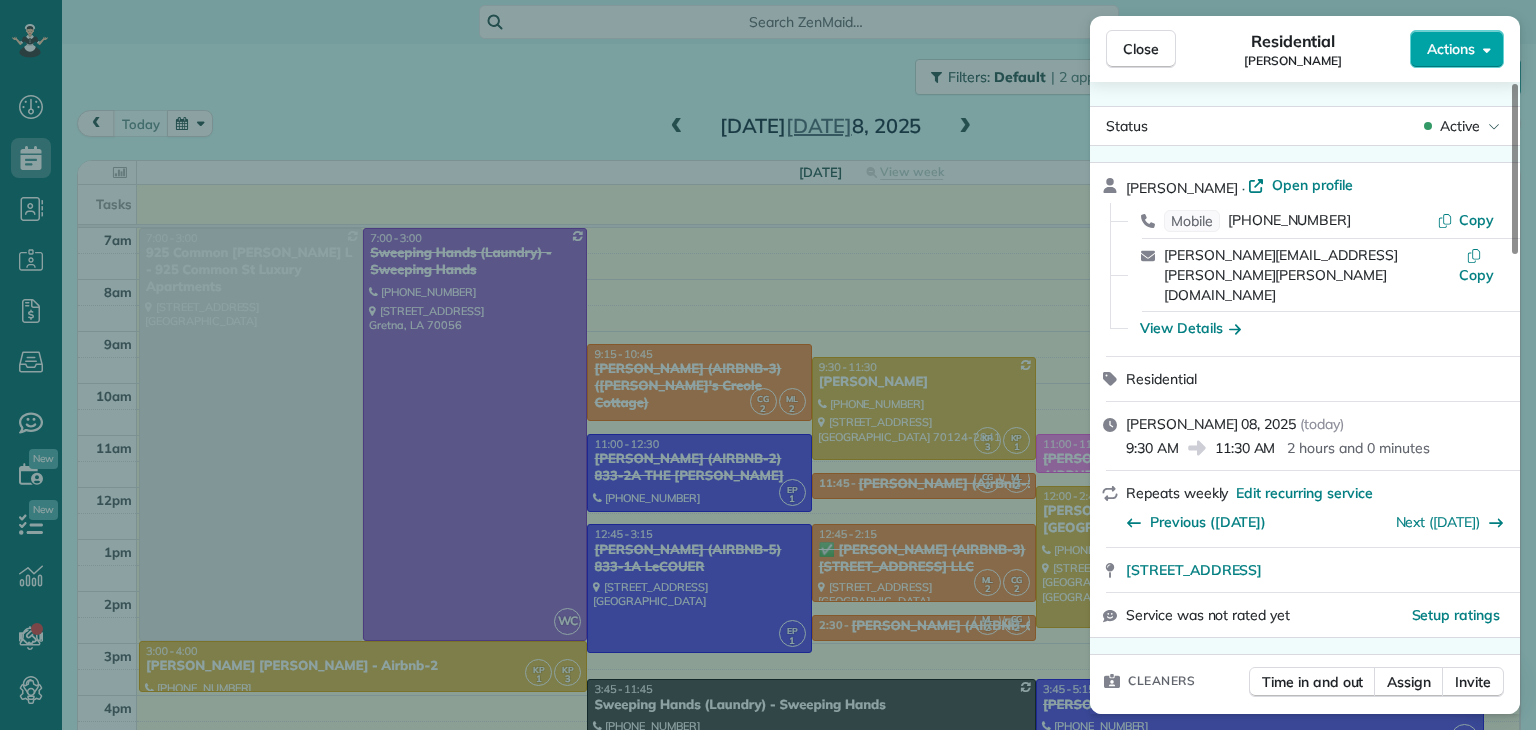 click on "Actions" at bounding box center (1451, 49) 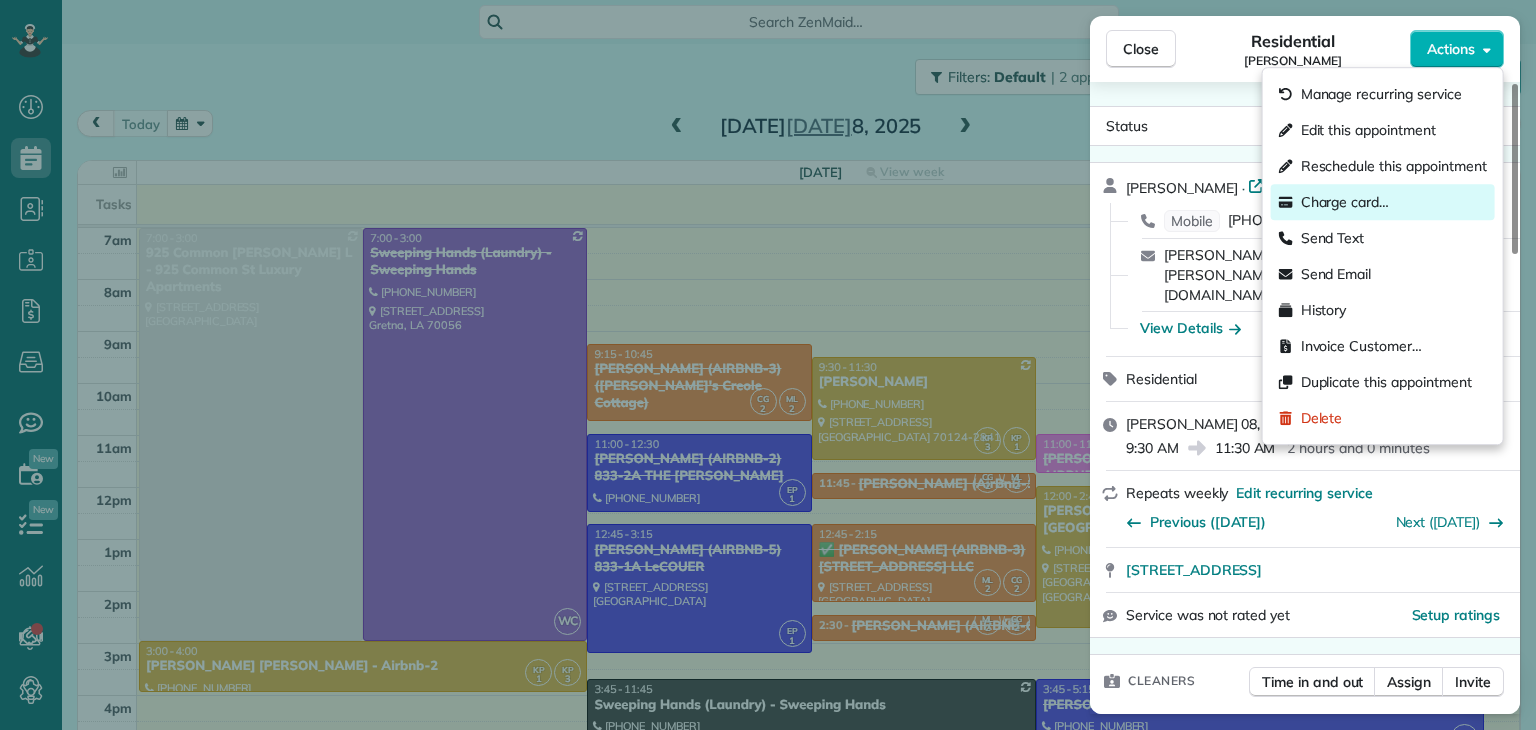 click on "Charge card…" at bounding box center (1345, 202) 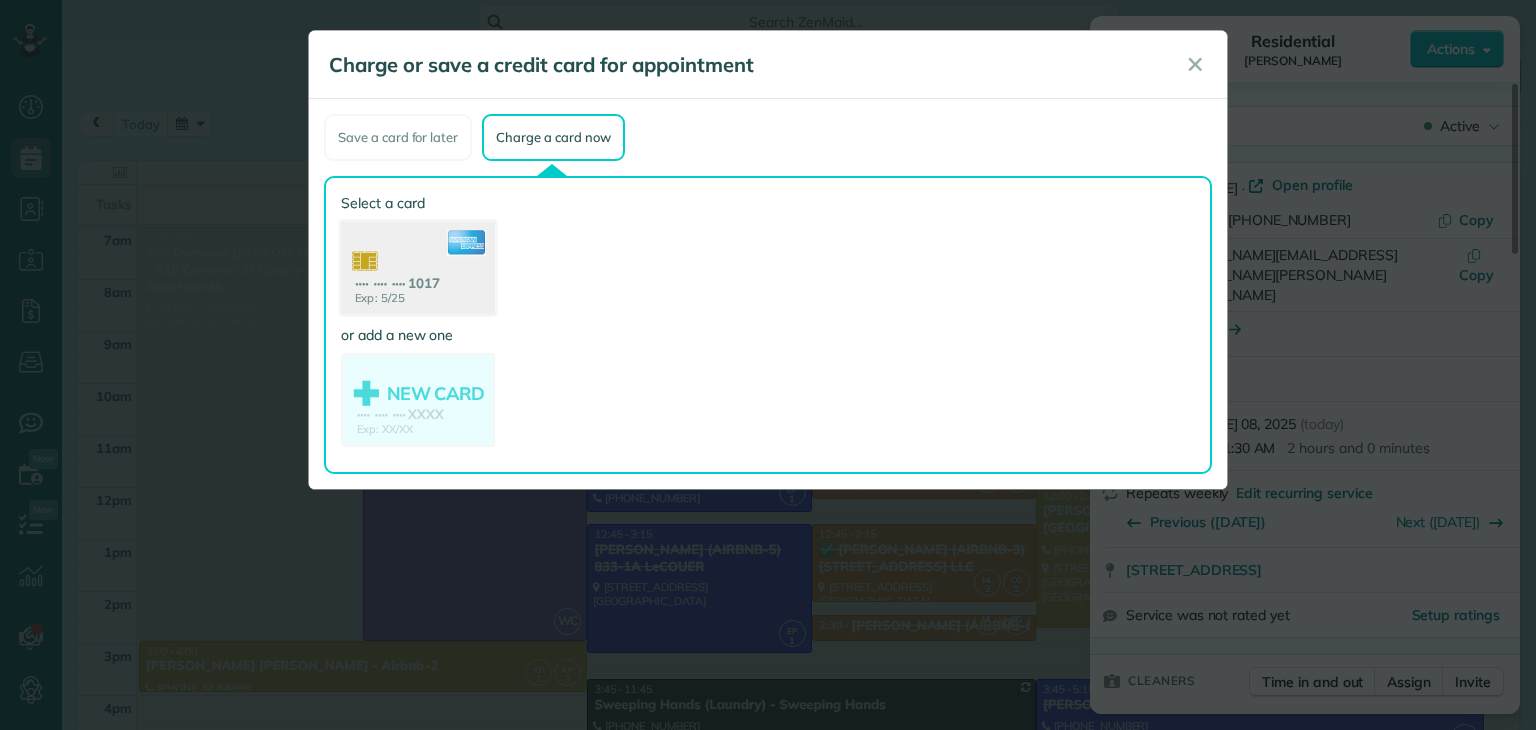 click 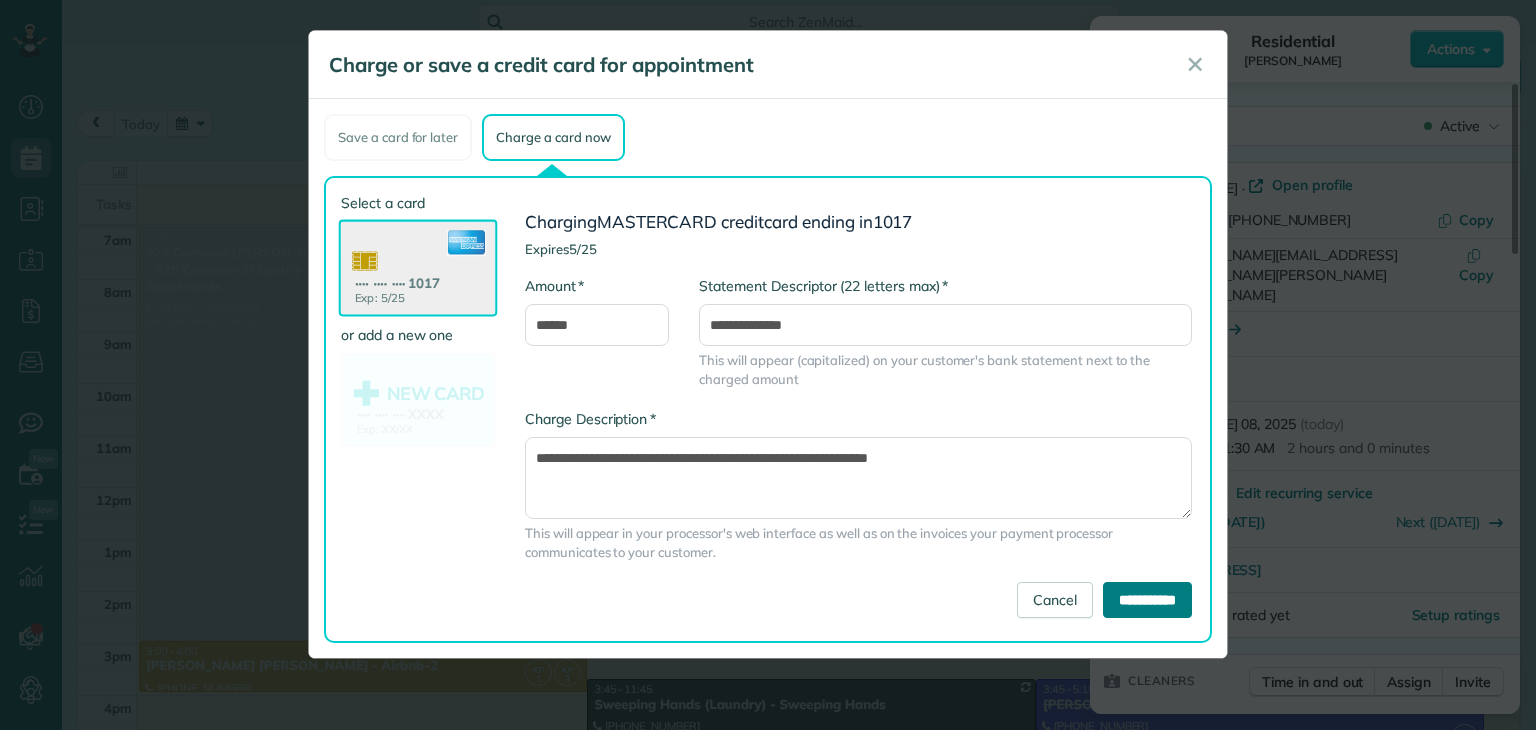click on "**********" at bounding box center [1147, 600] 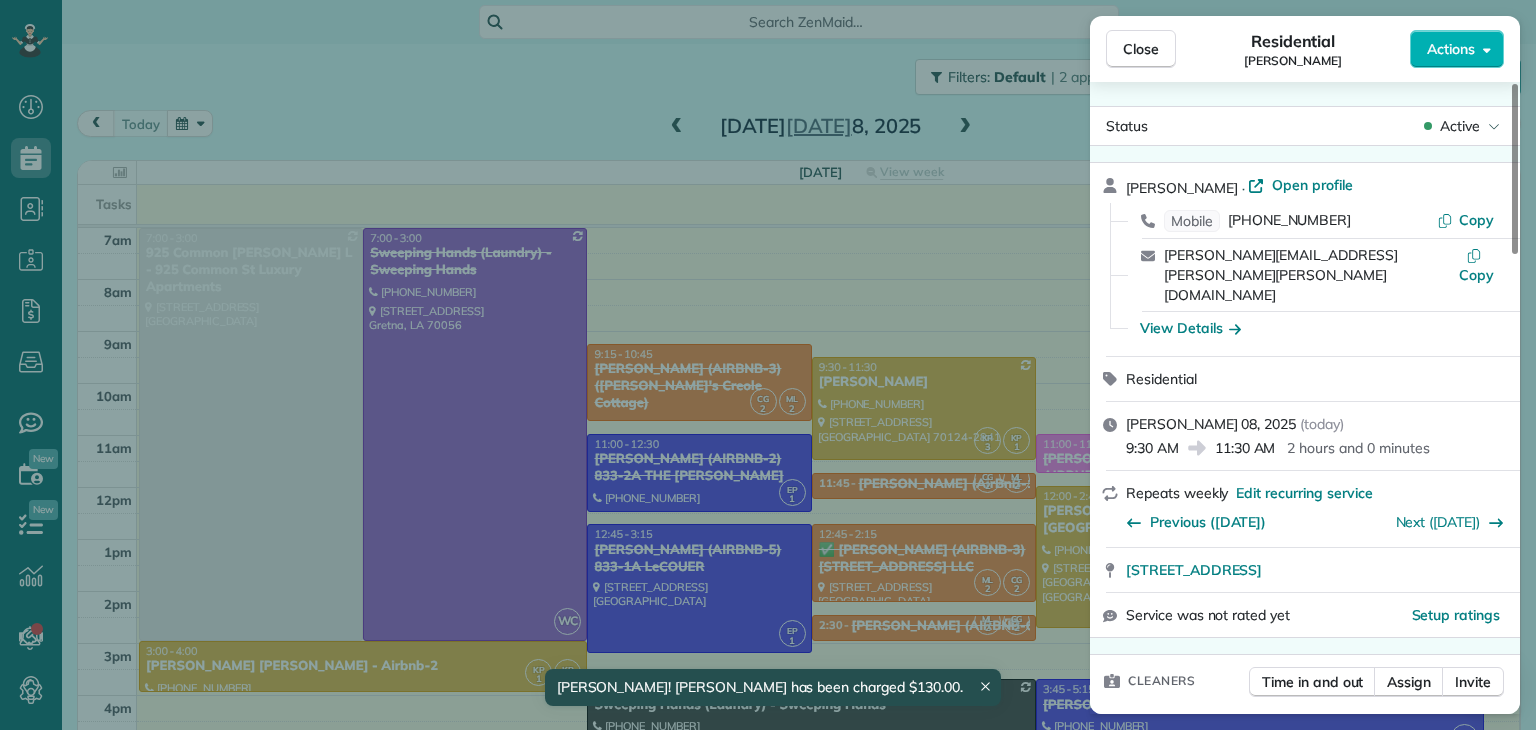 click on "Close Residential [PERSON_NAME] Actions Status Active [PERSON_NAME] · Open profile Mobile [PHONE_NUMBER] Copy [PERSON_NAME][EMAIL_ADDRESS][PERSON_NAME][PERSON_NAME][DOMAIN_NAME] Copy View Details Residential [PERSON_NAME] 08, 2025 ( [DATE] ) 9:30 AM 11:30 AM 2 hours and 0 minutes Repeats weekly Edit recurring service Previous ([DATE]) Next ([DATE]) [STREET_ADDRESS] Service was not rated yet Setup ratings Cleaners Time in and out Assign Invite Team YELLOW Cleaners [PERSON_NAME] 9:30 AM 11:30 AM [GEOGRAPHIC_DATA][PERSON_NAME] 9:30 AM 11:32 AM Checklist Try Now Keep this appointment up to your standards. Stay on top of every detail, keep your cleaners organised, and your client happy. Assign a checklist Watch a 5 min demo Billing Billing actions Price $130.00 Overcharge $0.00 Discount $0.00 Coupon discount - Primary tax - Secondary tax - Total appointment price $130.00 Tips collected New feature! $0.00 Paid by card Total including tip $130.00 Get paid online in no-time! Send an invoice and reward your cleaners with tips Appointment custom fields" at bounding box center [768, 365] 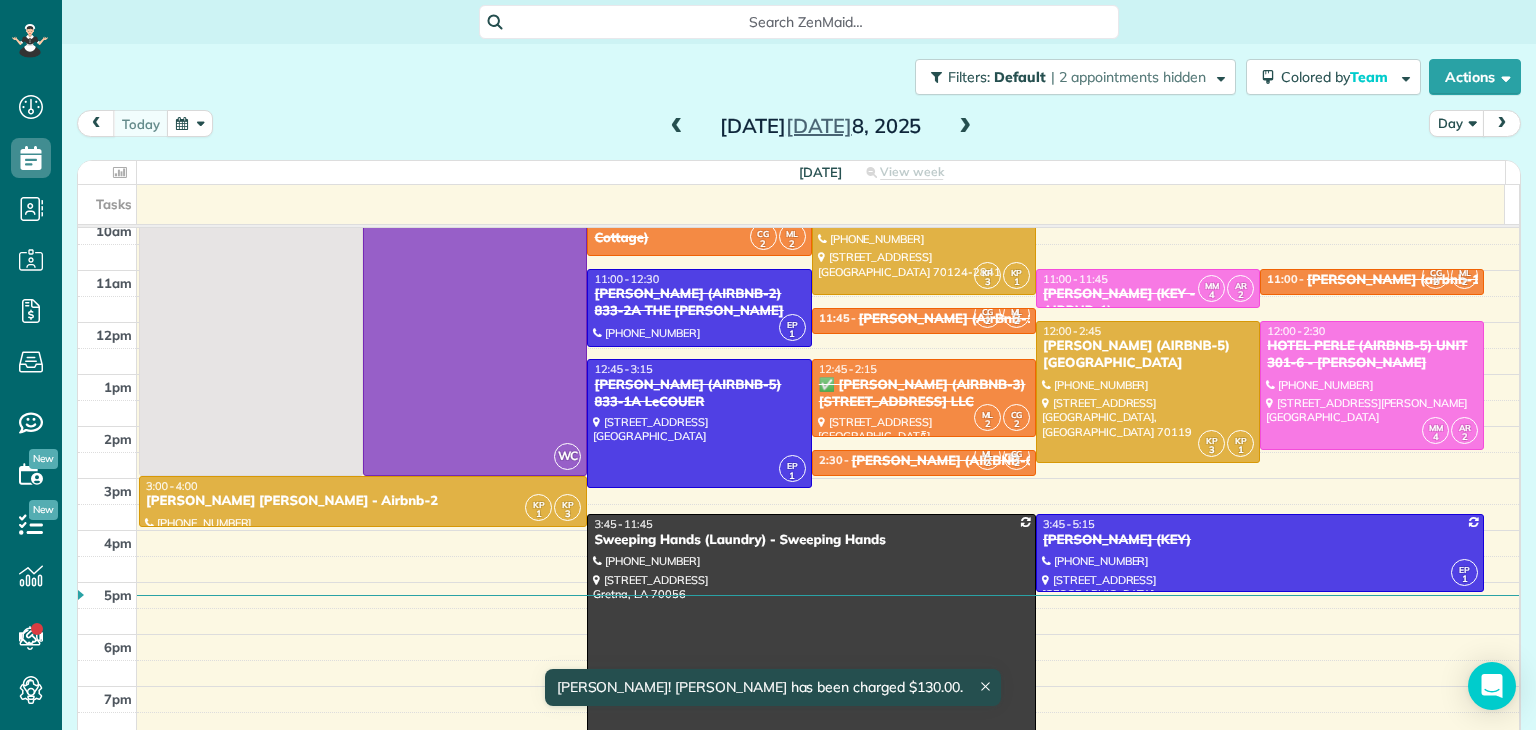 scroll, scrollTop: 200, scrollLeft: 0, axis: vertical 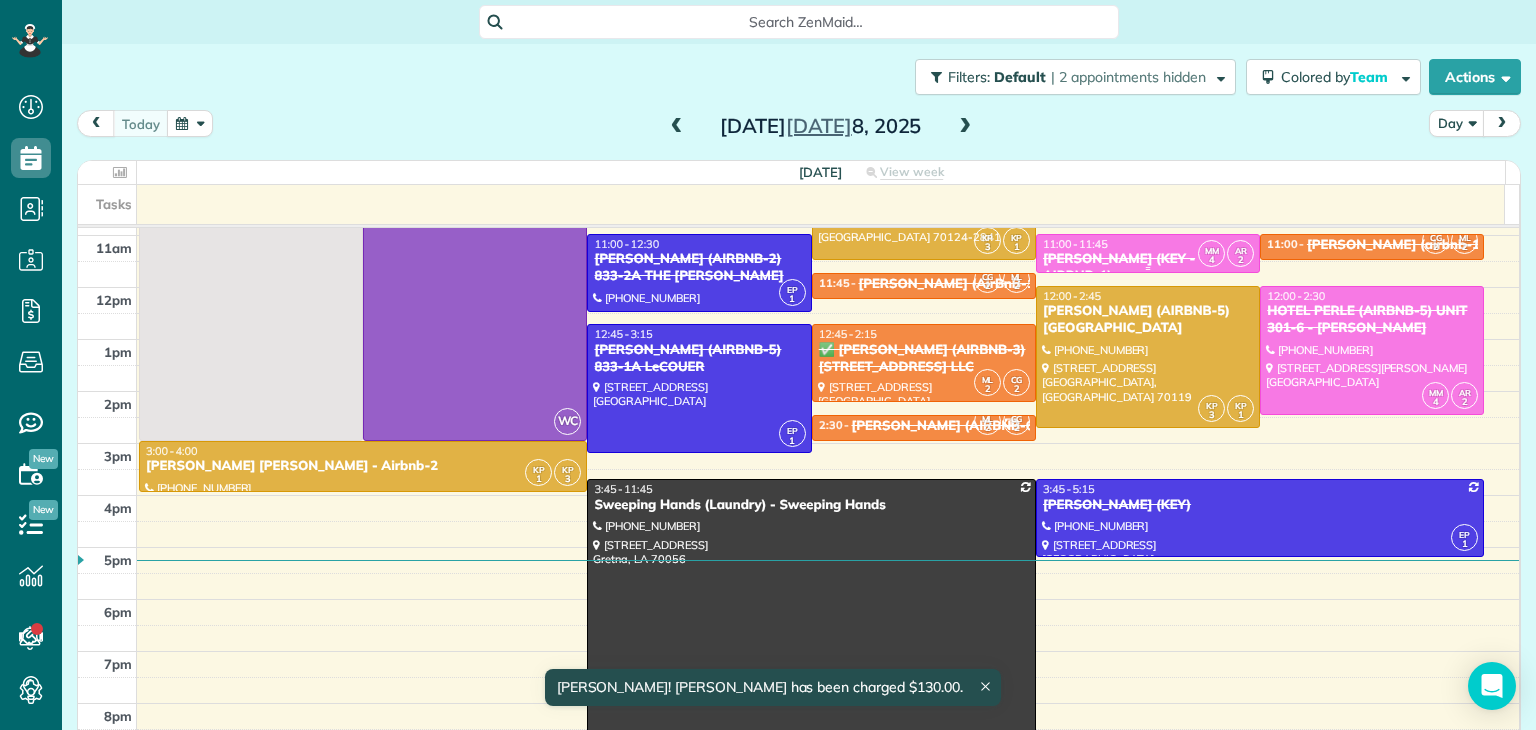 click on "[PERSON_NAME] (KEY - AIRBNB-1)" at bounding box center (1148, 268) 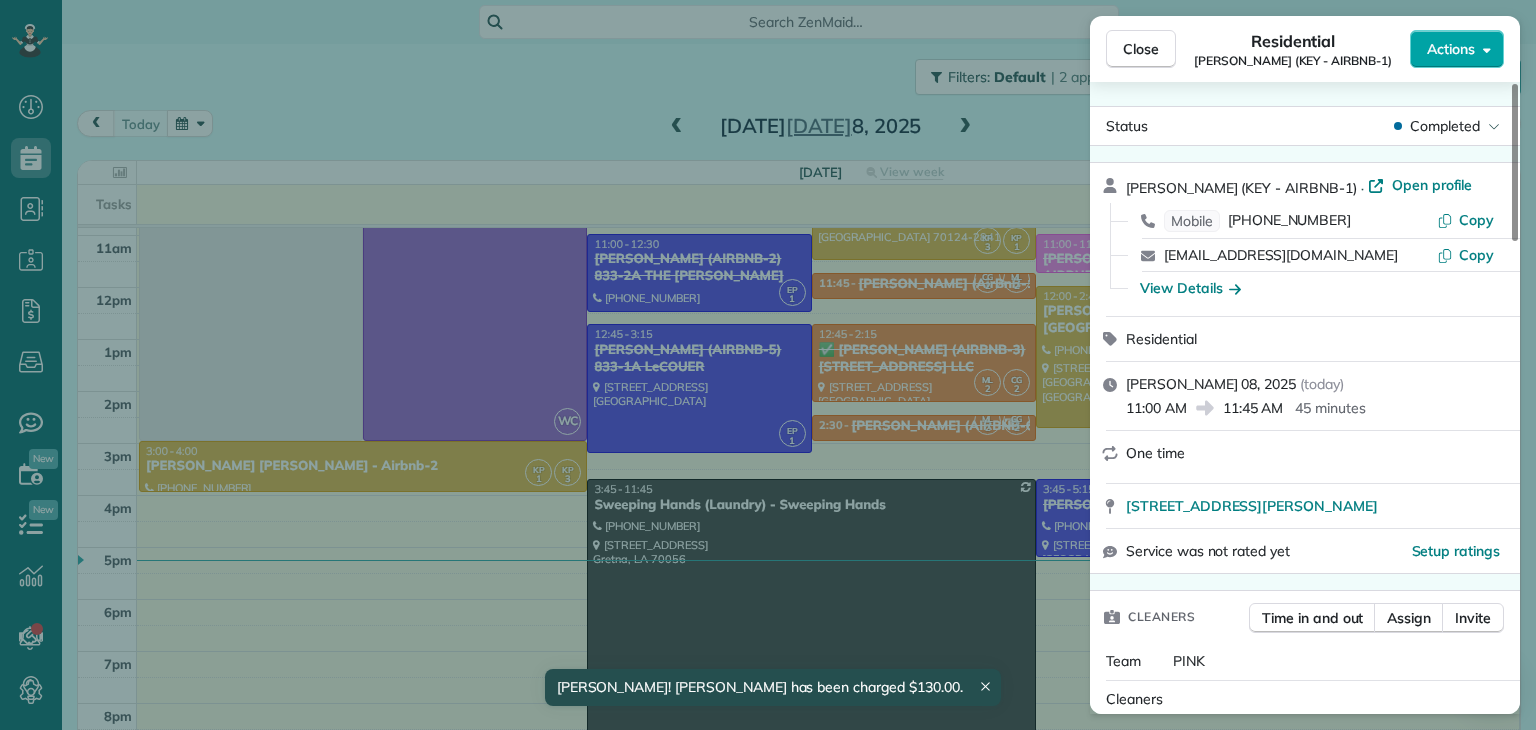 click on "Actions" at bounding box center [1451, 49] 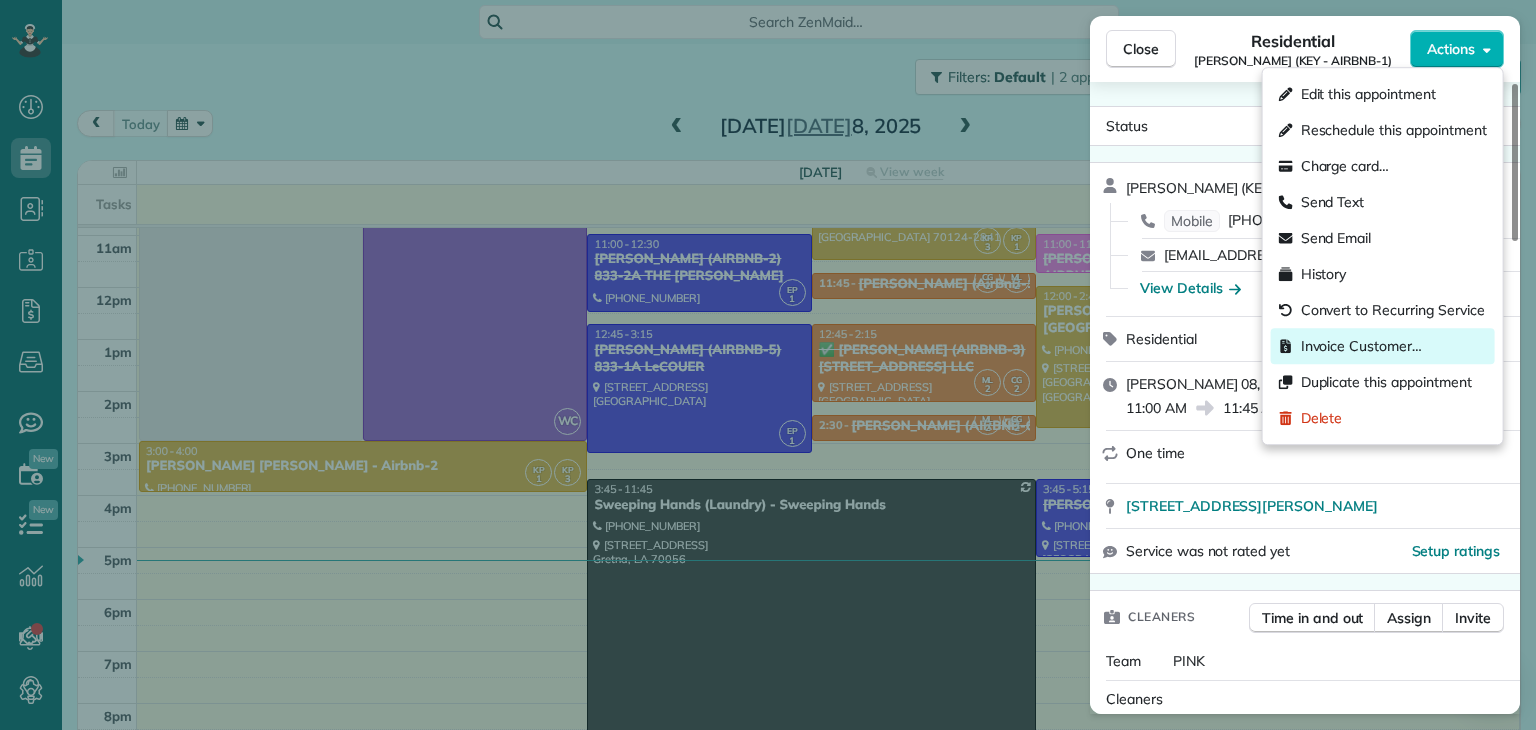 click on "Invoice Customer…" at bounding box center (1361, 346) 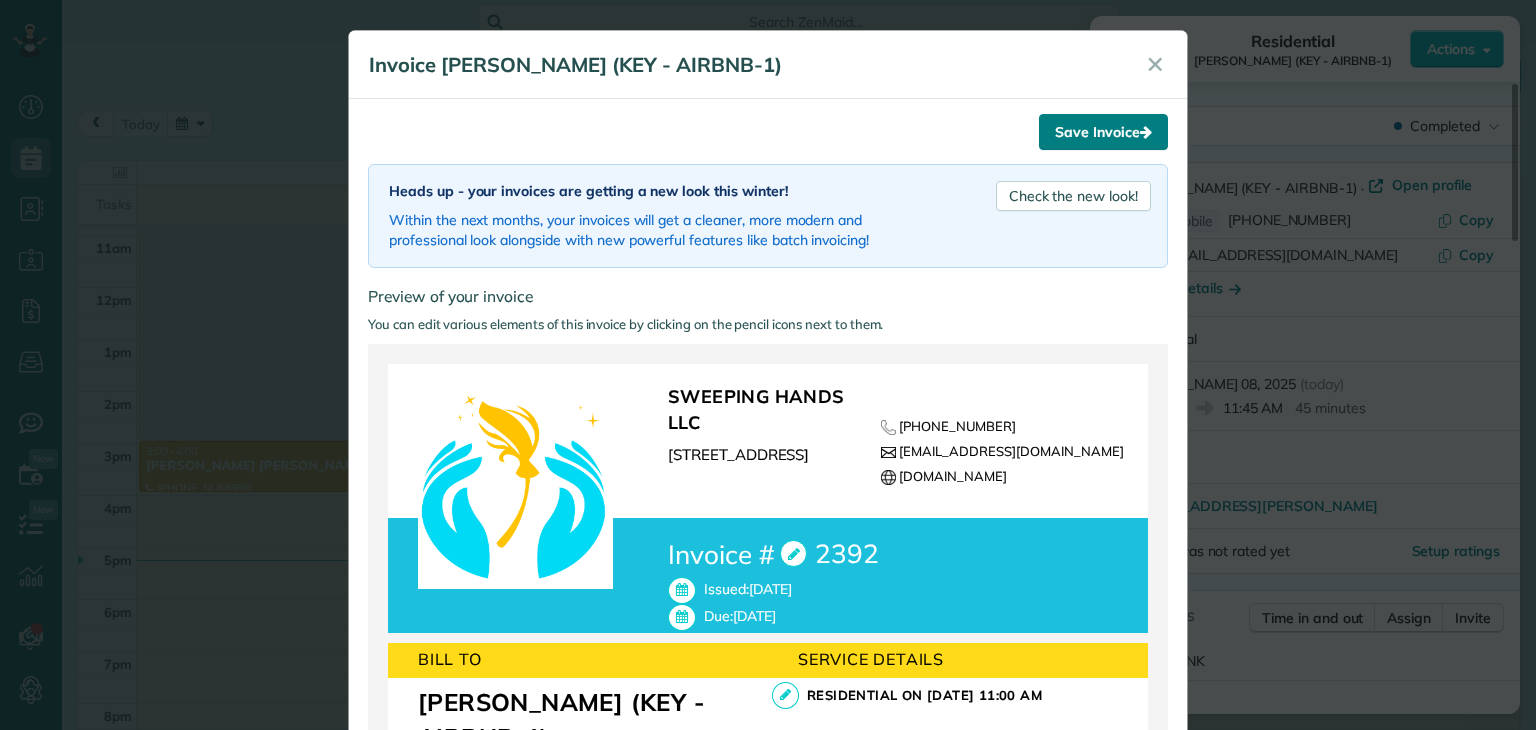 click on "Save Invoice" at bounding box center [1103, 132] 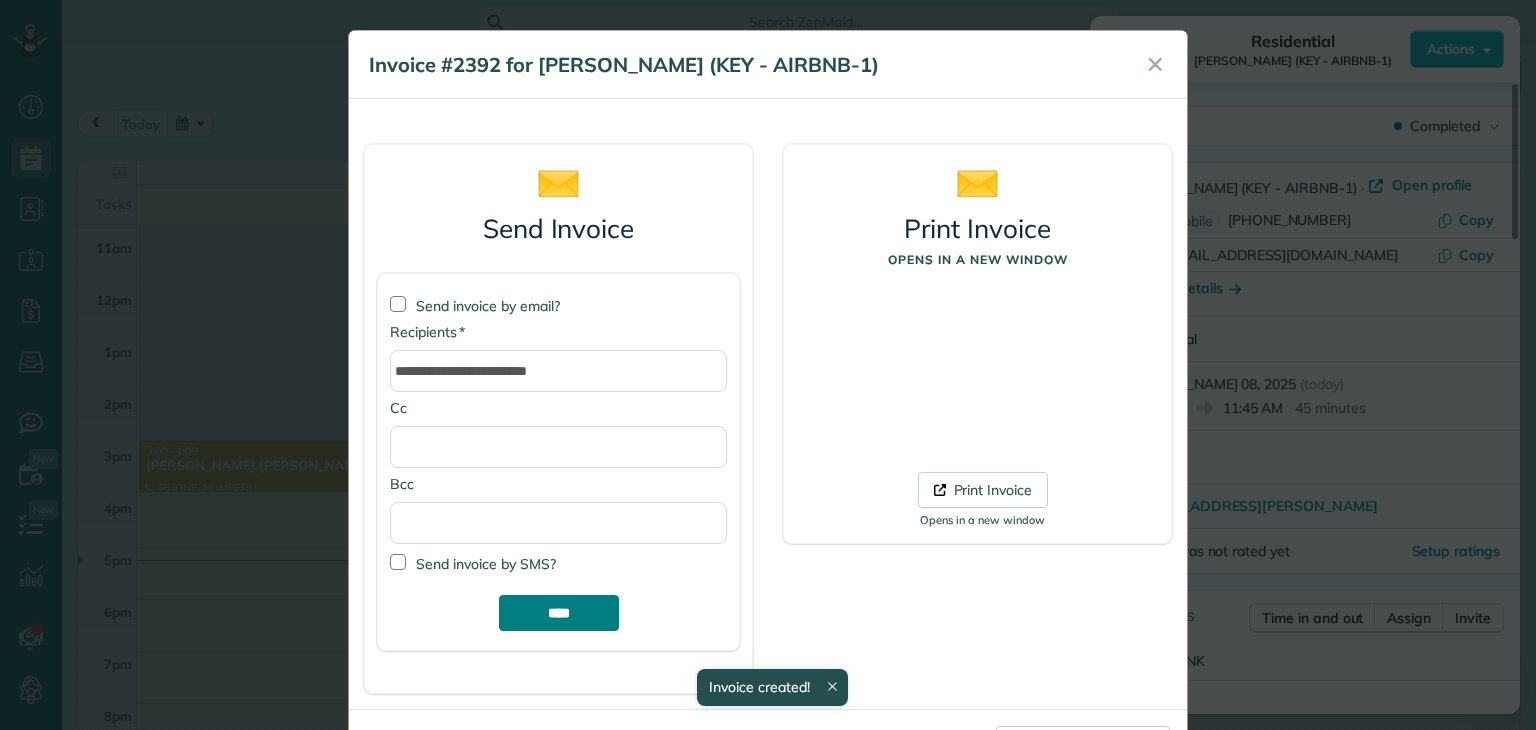 click on "****" at bounding box center (559, 613) 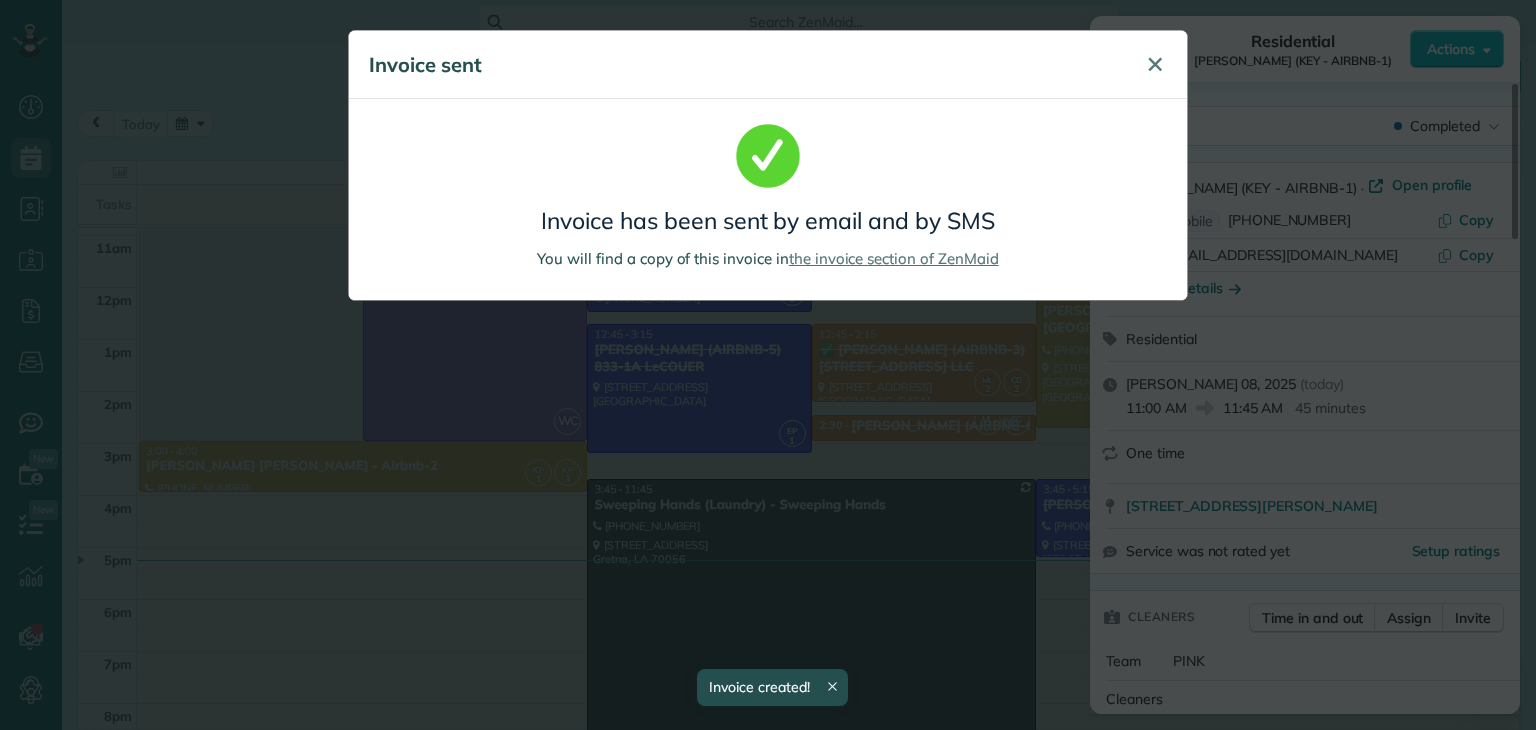 click on "✕" at bounding box center [1155, 64] 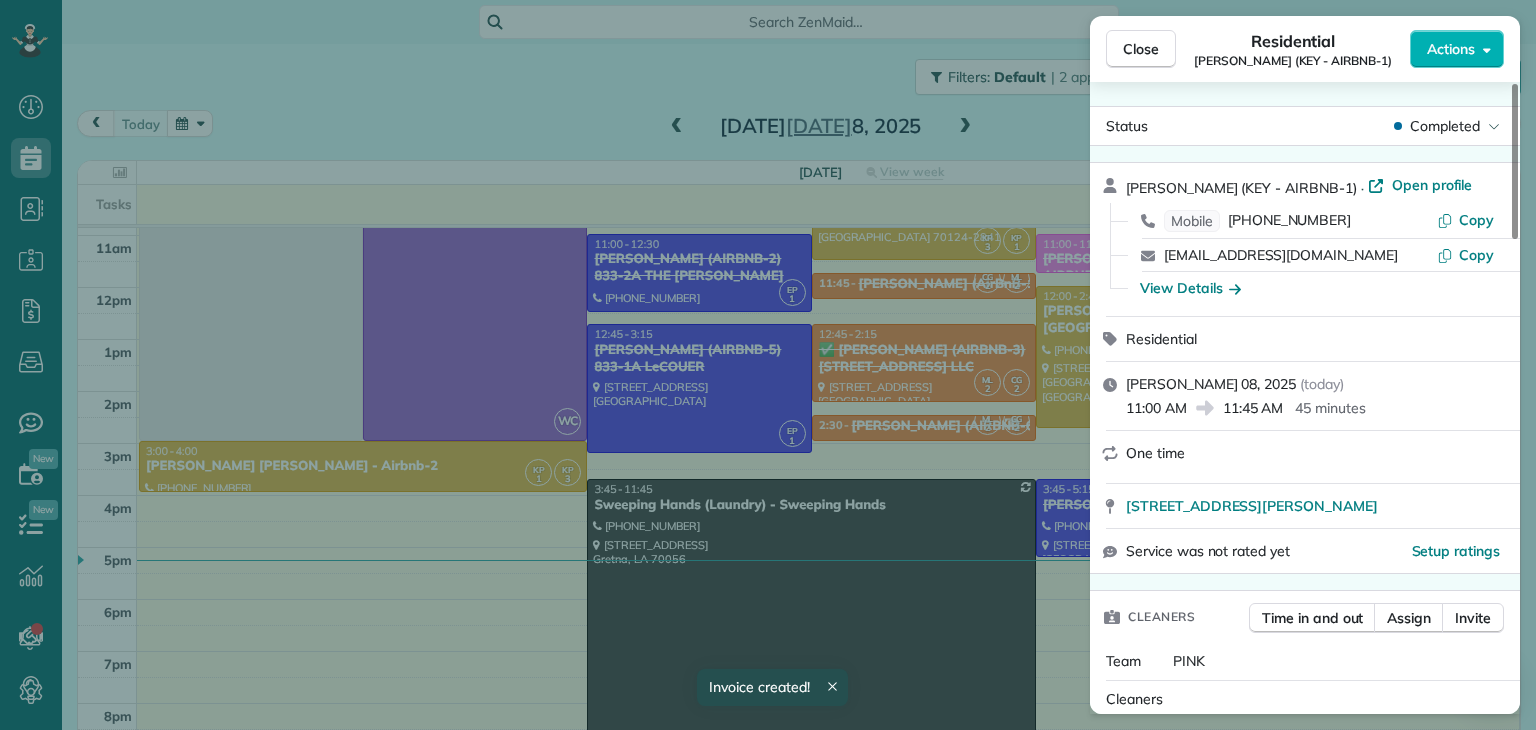 click on "Close Residential [PERSON_NAME] (KEY - AIRBNB-1) Actions Status Completed [PERSON_NAME] (KEY - AIRBNB-1) · Open profile Mobile [PHONE_NUMBER] Copy [EMAIL_ADDRESS][DOMAIN_NAME] Copy View Details Residential [PERSON_NAME] 08, 2025 ( [DATE] ) 11:00 AM 11:45 AM 45 minutes One time [STREET_ADDRESS][PERSON_NAME] Service was not rated yet Setup ratings Cleaners Time in and out Assign Invite Team PINK Cleaners [PERSON_NAME] 11:02 AM 11:49 AM [PERSON_NAME] 11:01 AM 11:49 AM Checklist Try Now Keep this appointment up to your standards. Stay on top of every detail, keep your cleaners organised, and your client happy. Assign a checklist Watch a 5 min demo Billing Billing actions Price $60.00 Overcharge $0.00 Discount $0.00 Coupon discount - Primary tax - Secondary tax - Total appointment price $60.00 Tips collected New feature! $0.00 Unpaid Mark as paid Total including tip $60.00 INVOICE #2392 View invoice $60.00 Open Not sent Due on [DATE] Appointment custom fields No custom fields to display 1" at bounding box center (768, 365) 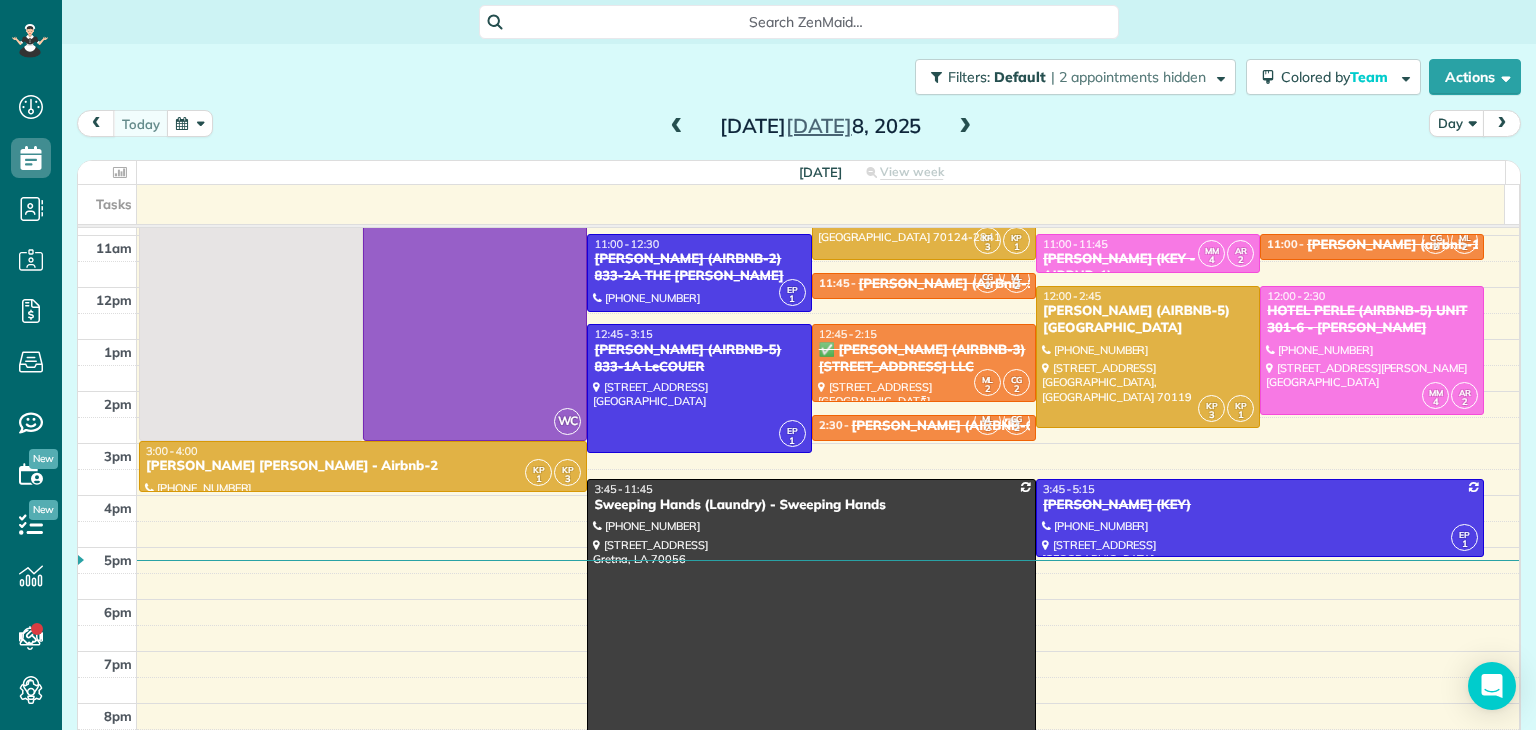 click on "✅ [PERSON_NAME] (AIRBNB-3) [STREET_ADDRESS] LLC" at bounding box center (924, 359) 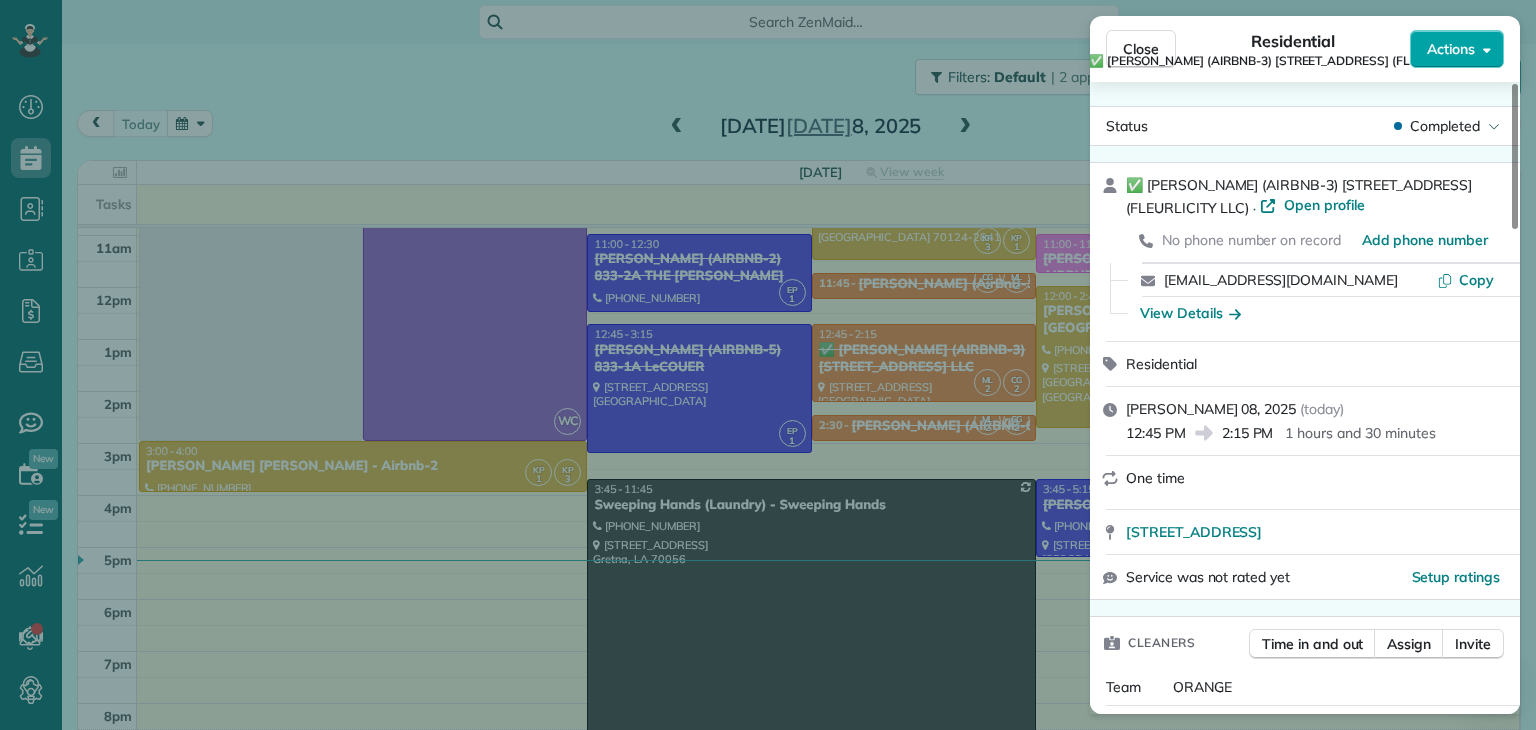 click on "Actions" at bounding box center [1457, 49] 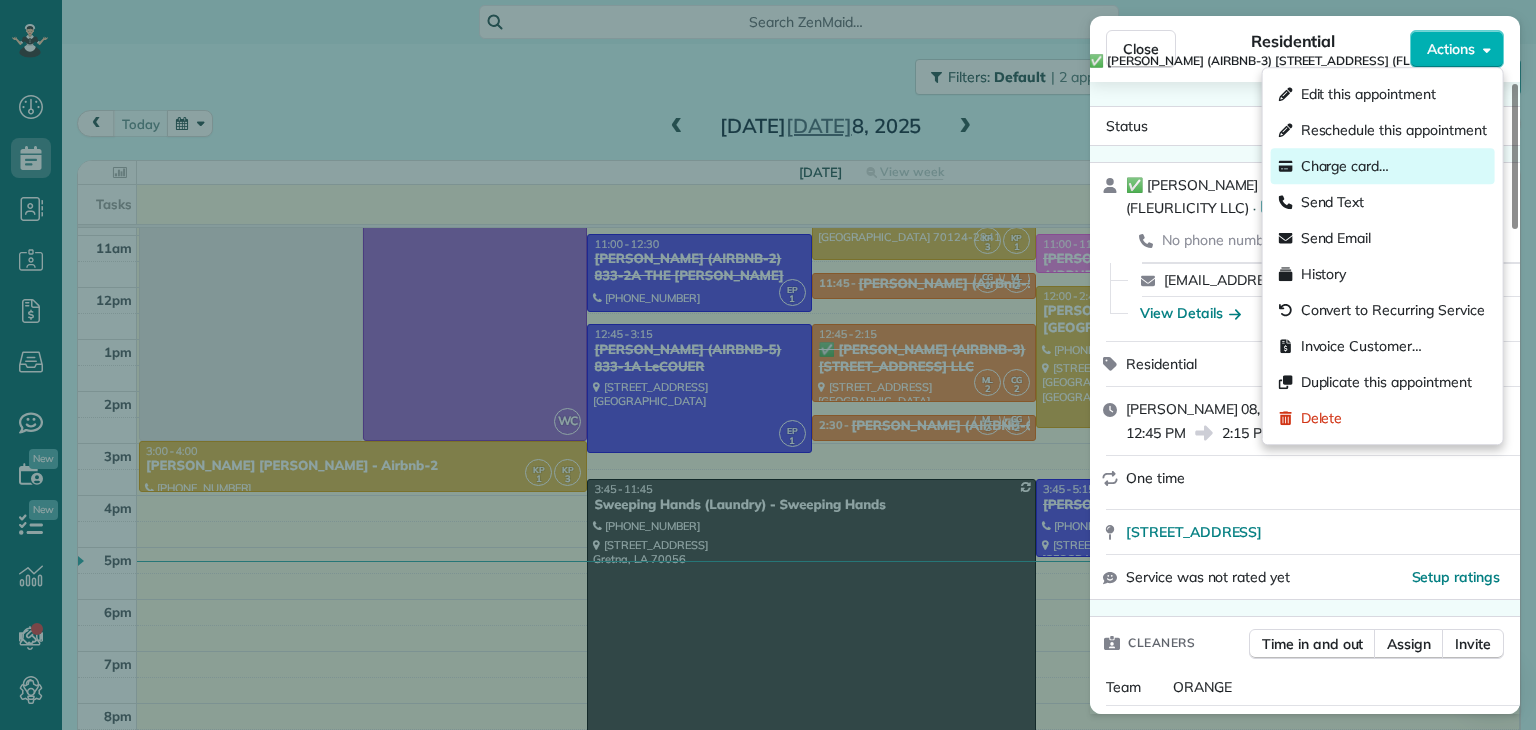 click on "Charge card…" at bounding box center (1345, 166) 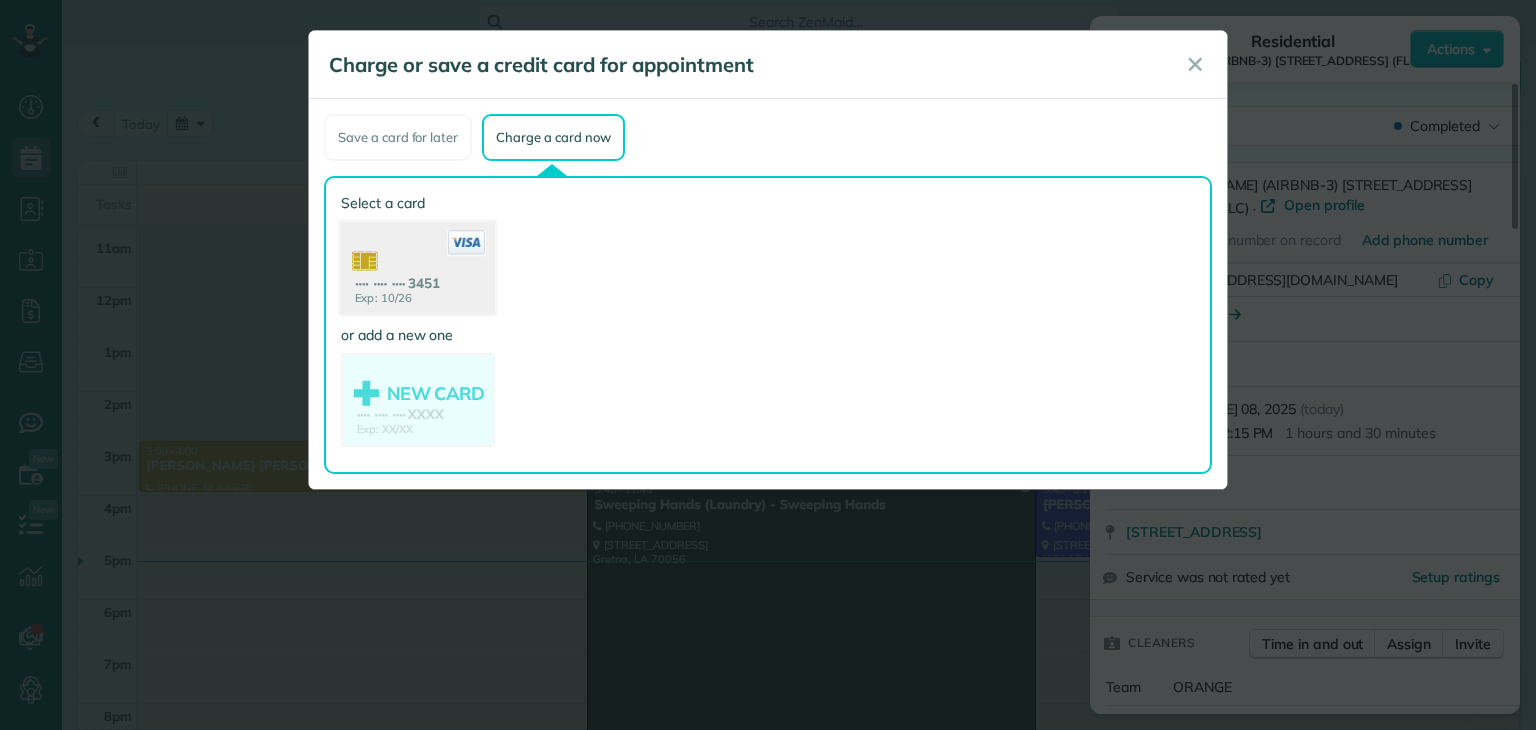 click 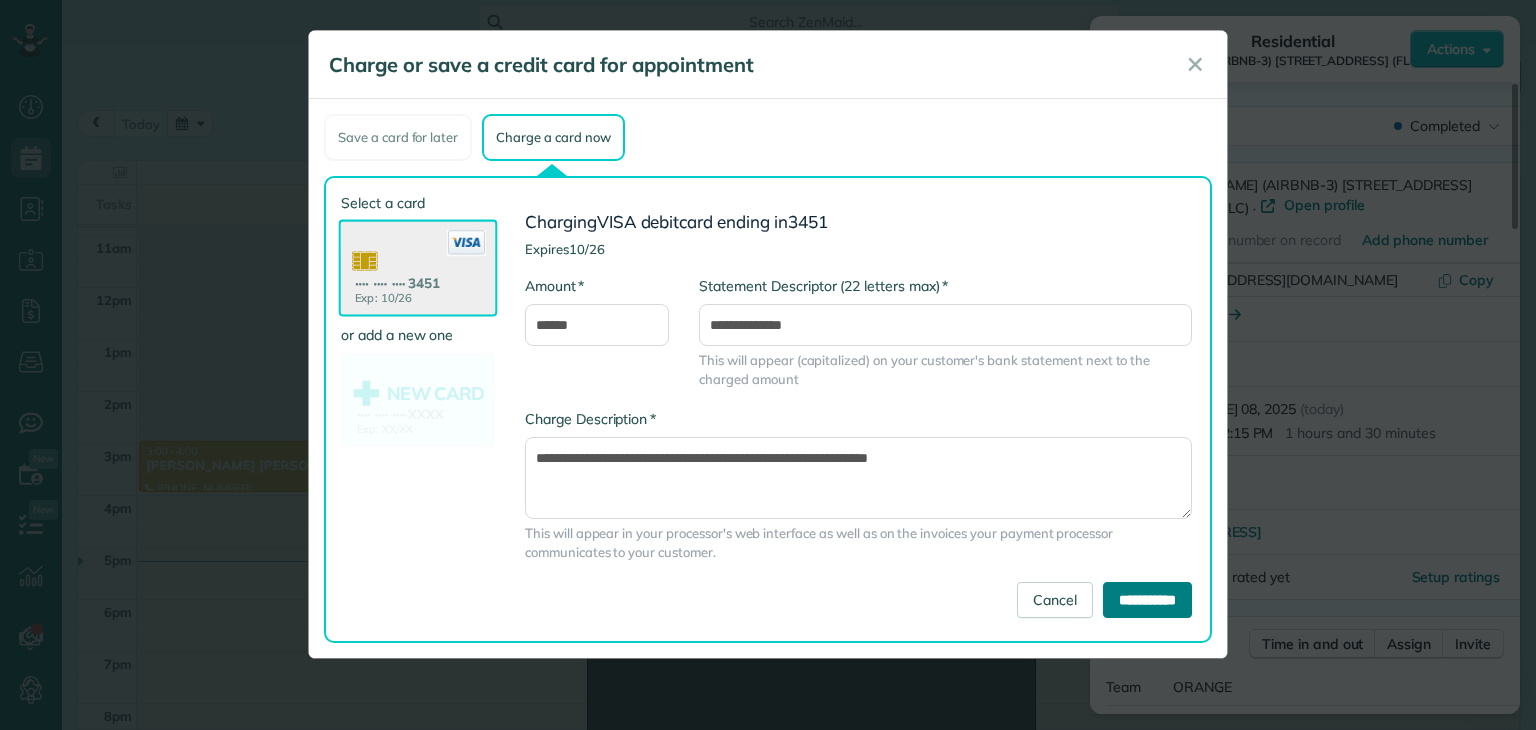 click on "**********" at bounding box center (1147, 600) 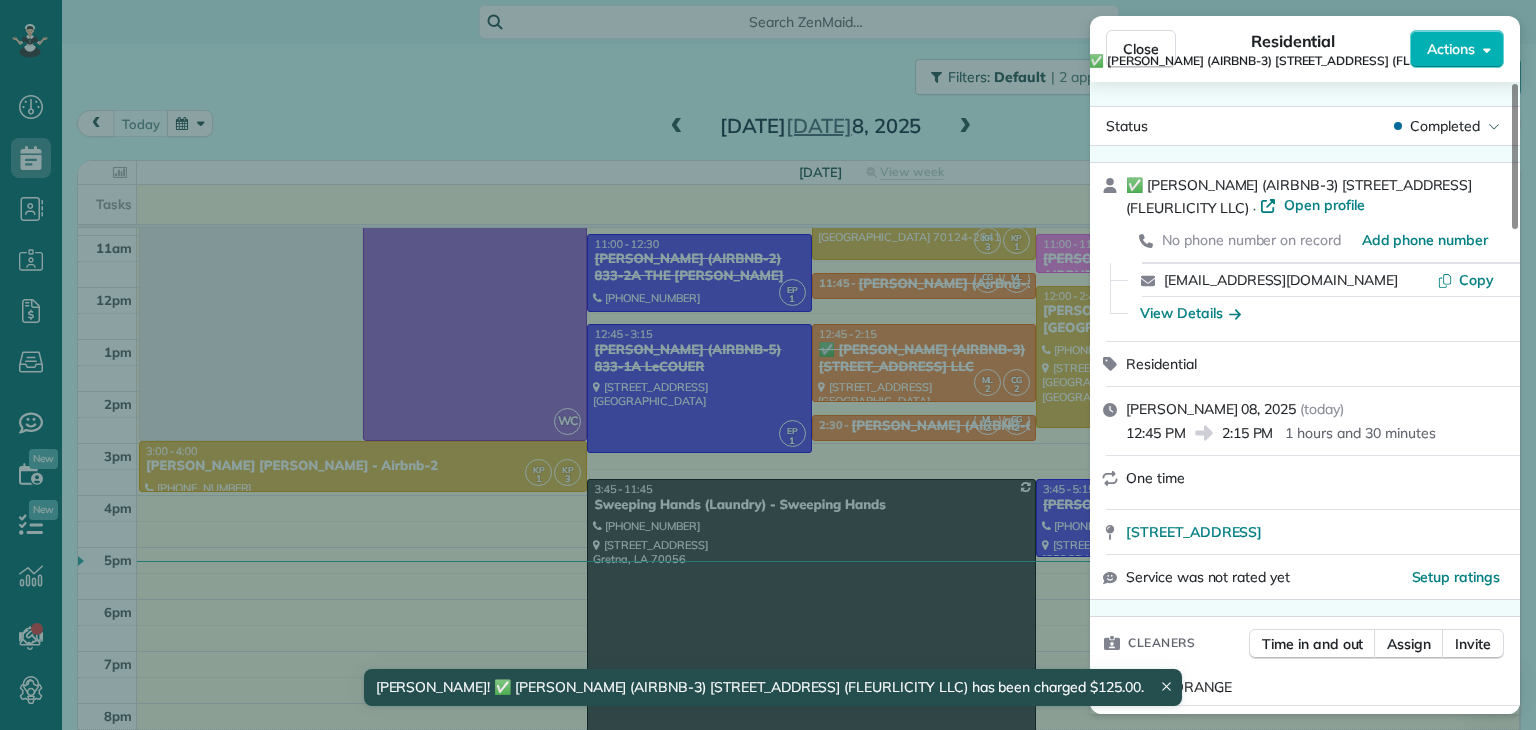 click on "Close Residential ✅ [PERSON_NAME] (AIRBNB-3) [STREET_ADDRESS] (FLEURLICITY LLC) Actions Status Completed ✅ [PERSON_NAME] (AIRBNB-3) [STREET_ADDRESS] (FLEURLICITY LLC) · Open profile No phone number on record Add phone number [EMAIL_ADDRESS][DOMAIN_NAME] Copy View Details Residential [PERSON_NAME] 08, 2025 ( [DATE] ) 12:45 PM 2:15 PM 1 hours and 30 minutes One time [STREET_ADDRESS] Service was not rated yet Setup ratings Cleaners Time in and out Assign Invite Team ORANGE Cleaners [PERSON_NAME] 12:44 PM 2:15 PM [PERSON_NAME] 12:44 PM 2:15 PM Checklist Try Now Keep this appointment up to your standards. Stay on top of every detail, keep your cleaners organised, and your client happy. Assign a checklist Watch a 5 min demo Billing Billing actions Price $125.00 Overcharge $0.00 Discount $0.00 Coupon discount - Primary tax - Secondary tax - Total appointment price $125.00 Tips collected New feature! $0.00 Paid by card Total including tip $125.00 Get paid online in no-time! Work items Notes 2 3" at bounding box center [768, 365] 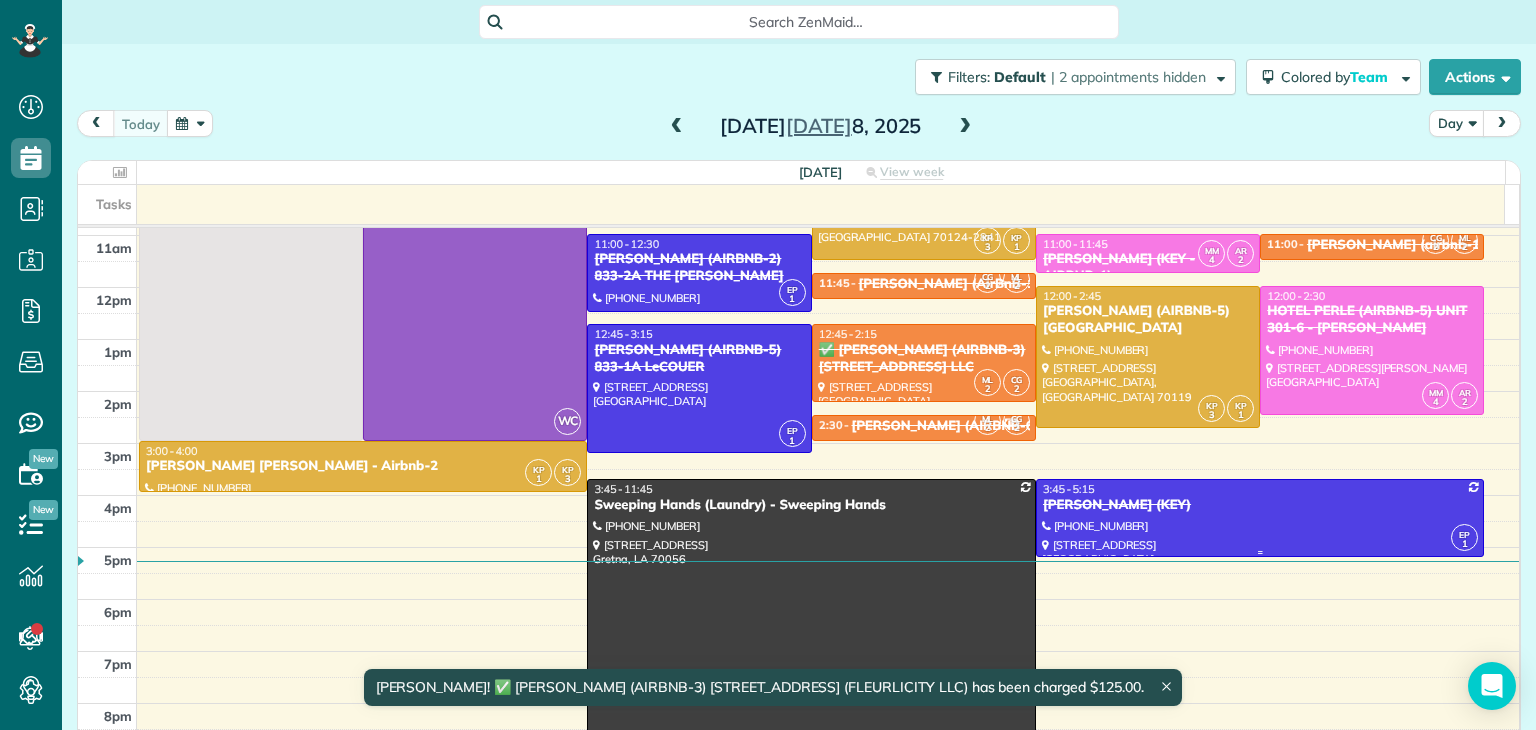 click at bounding box center [1260, 517] 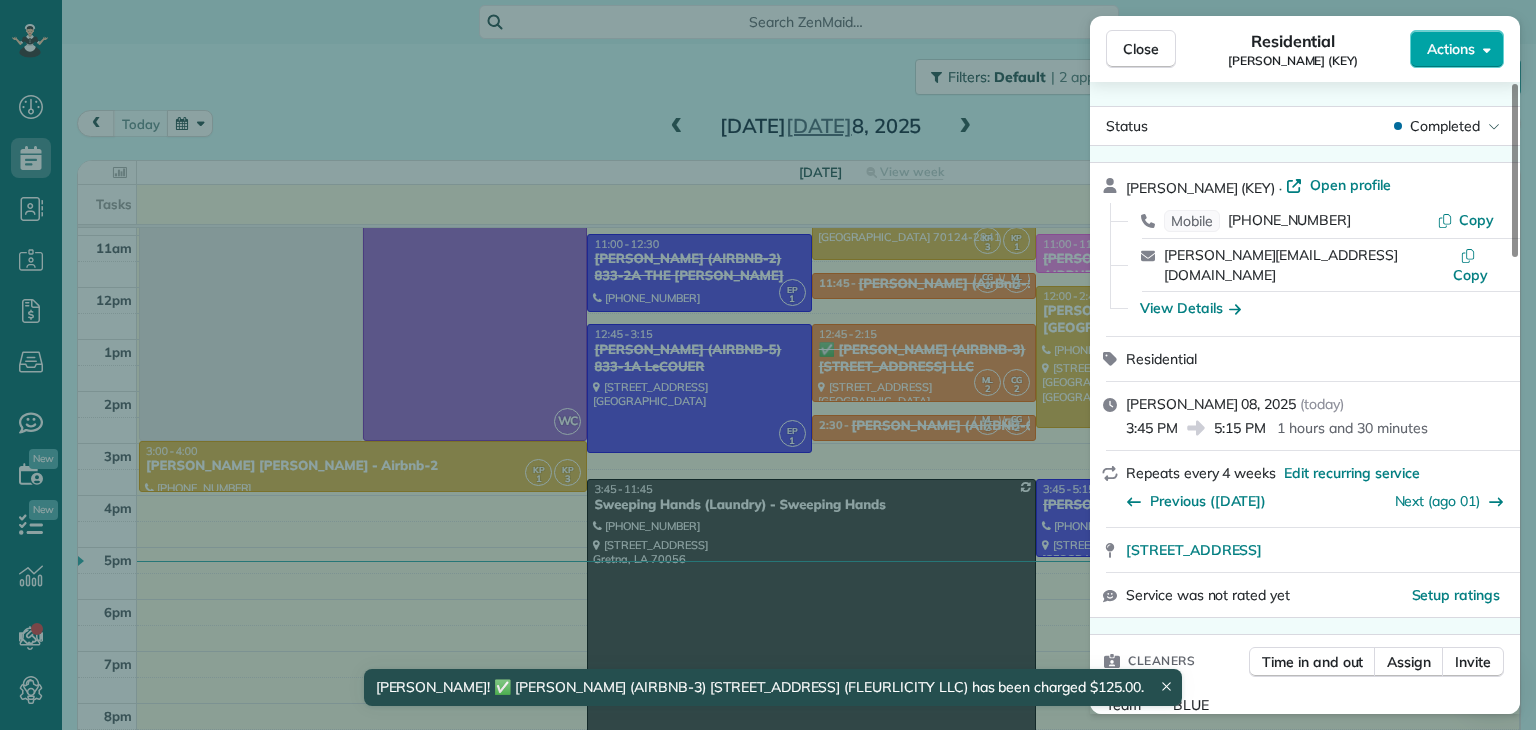 click on "Actions" at bounding box center (1451, 49) 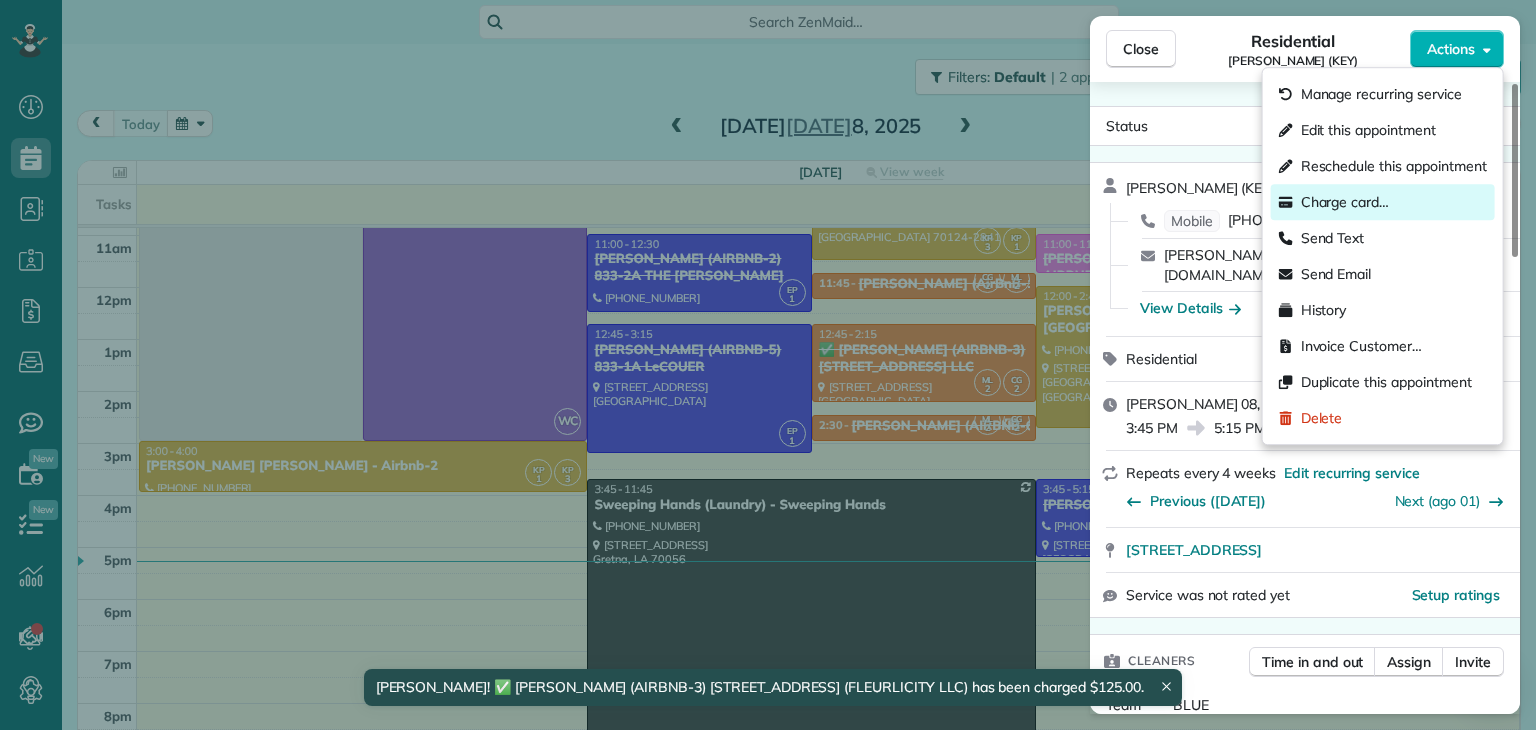 click on "Charge card…" at bounding box center [1345, 202] 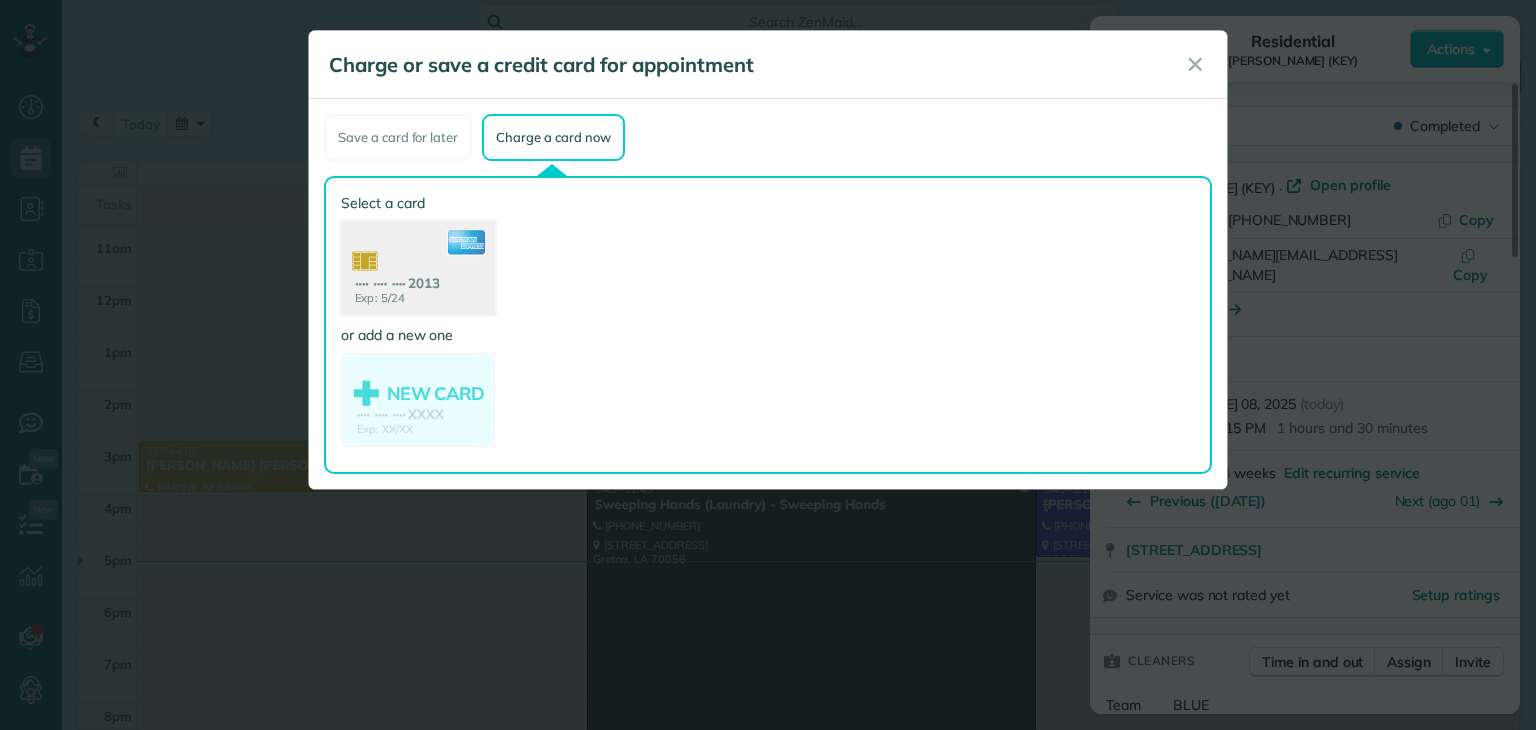 click 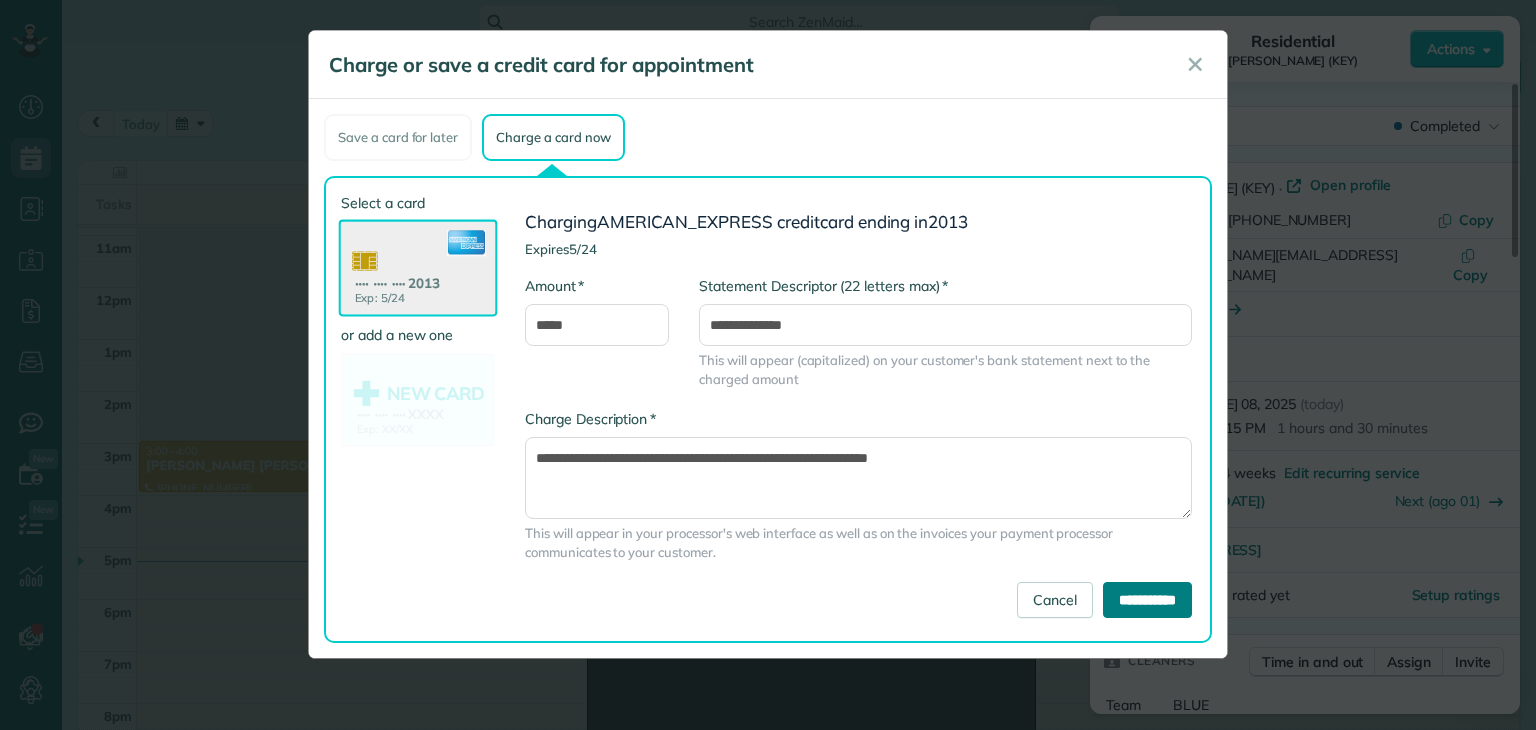 click on "**********" at bounding box center (1147, 600) 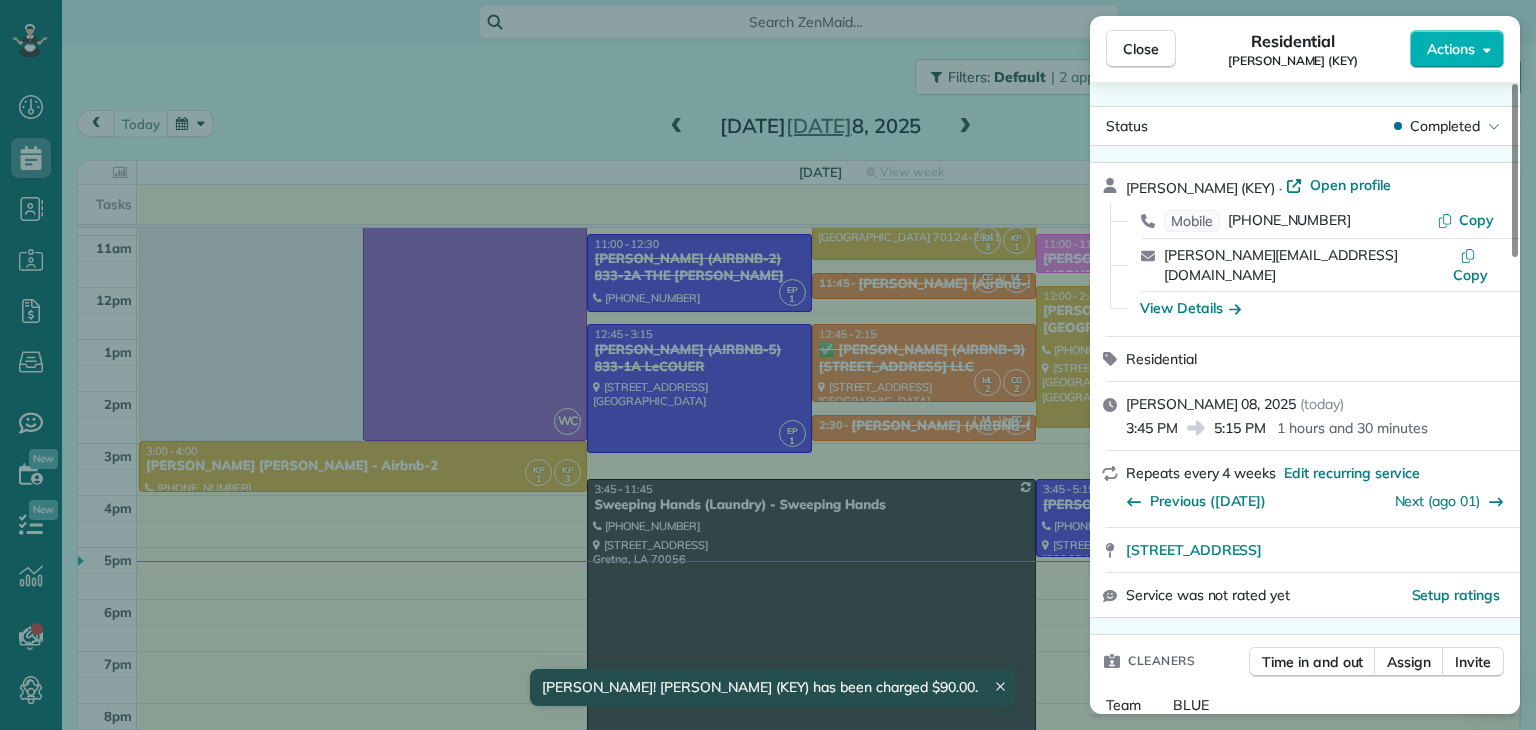 click on "Close Residential [PERSON_NAME] (KEY) Actions Status Completed [PERSON_NAME] (KEY) · Open profile Mobile [PHONE_NUMBER] Copy [PERSON_NAME][EMAIL_ADDRESS][DOMAIN_NAME] Copy View Details Residential [PERSON_NAME] 08, 2025 ( [DATE] ) 3:45 PM 5:15 PM 1 hours and 30 minutes Repeats every 4 weeks Edit recurring service Previous ([DATE]) Next (ago 01) [STREET_ADDRESS] Service was not rated yet Setup ratings Cleaners Time in and out Assign Invite Team BLUE Cleaners [PERSON_NAME] 3:16 PM 4:45 PM Checklist Try Now Keep this appointment up to your standards. Stay on top of every detail, keep your cleaners organised, and your client happy. Assign a checklist Watch a 5 min demo Billing Billing actions Price $90.00 Overcharge $0.00 Discount $0.00 Coupon discount - Primary tax - Secondary tax - Total appointment price $90.00 Tips collected New feature! $0.00 Paid by card Total including tip $90.00 Get paid online in no-time! Send an invoice and reward your cleaners with tips Charge customer credit card Appointment custom fields" at bounding box center (768, 365) 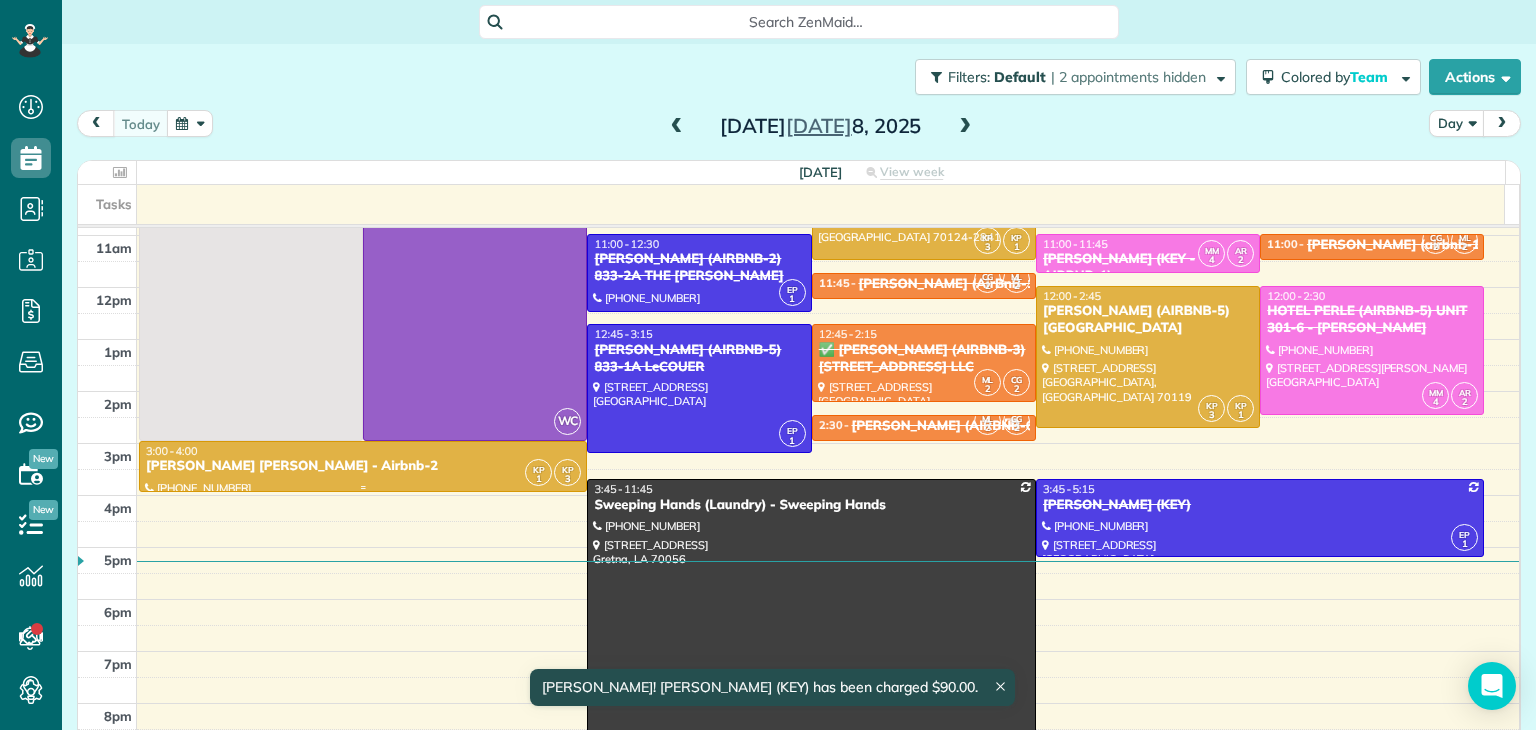 click on "[PERSON_NAME] [PERSON_NAME] - Airbnb-2" at bounding box center [363, 466] 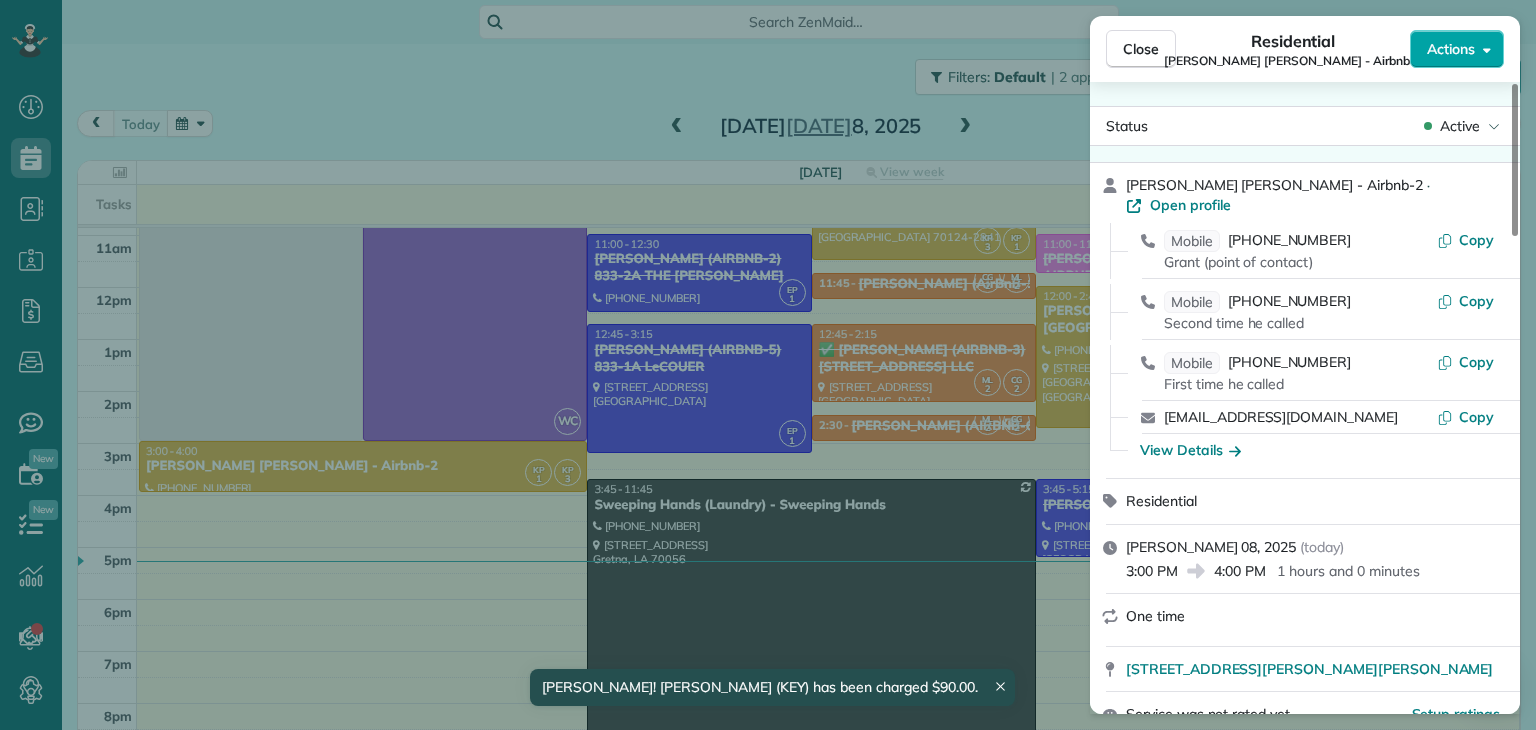 click on "Actions" at bounding box center (1451, 49) 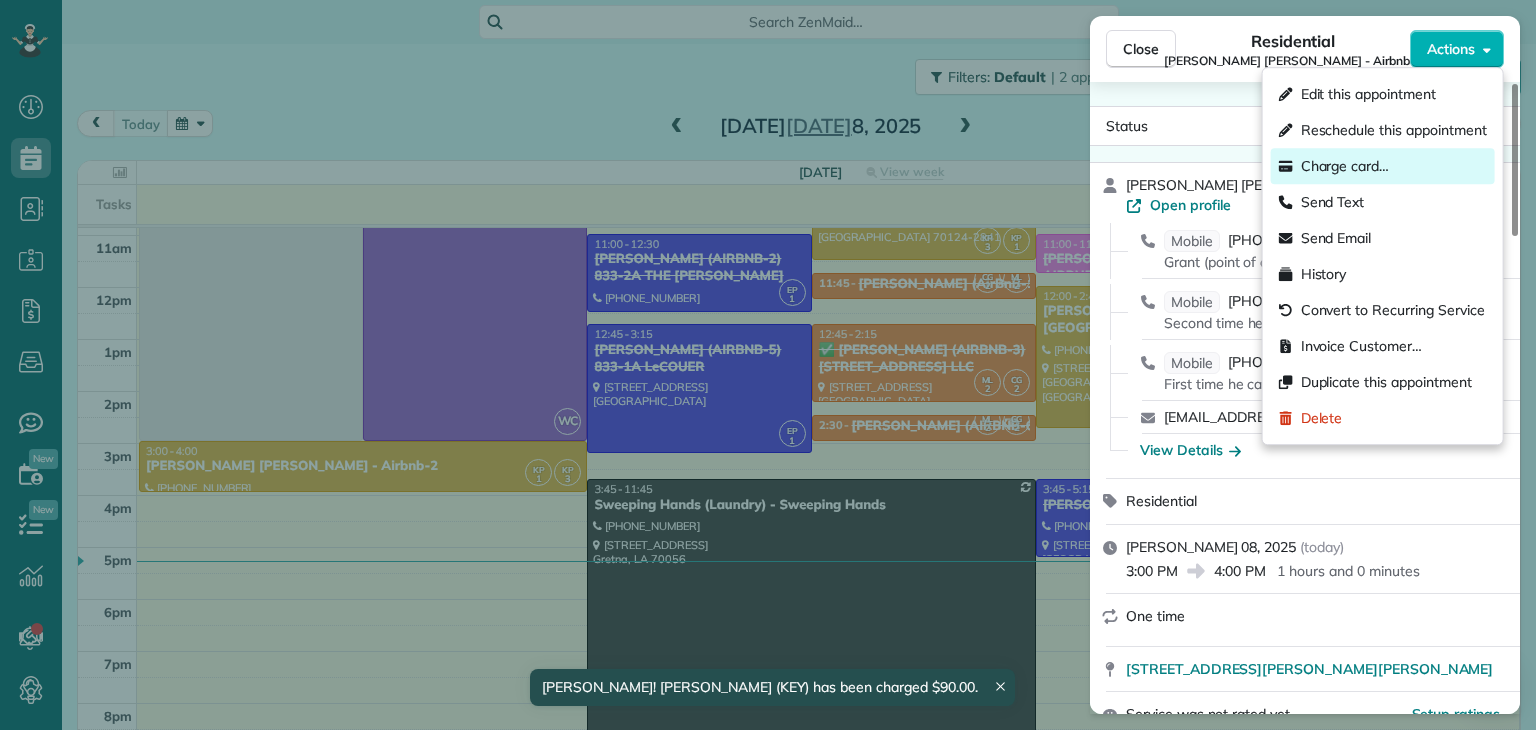click on "Charge card…" at bounding box center [1345, 166] 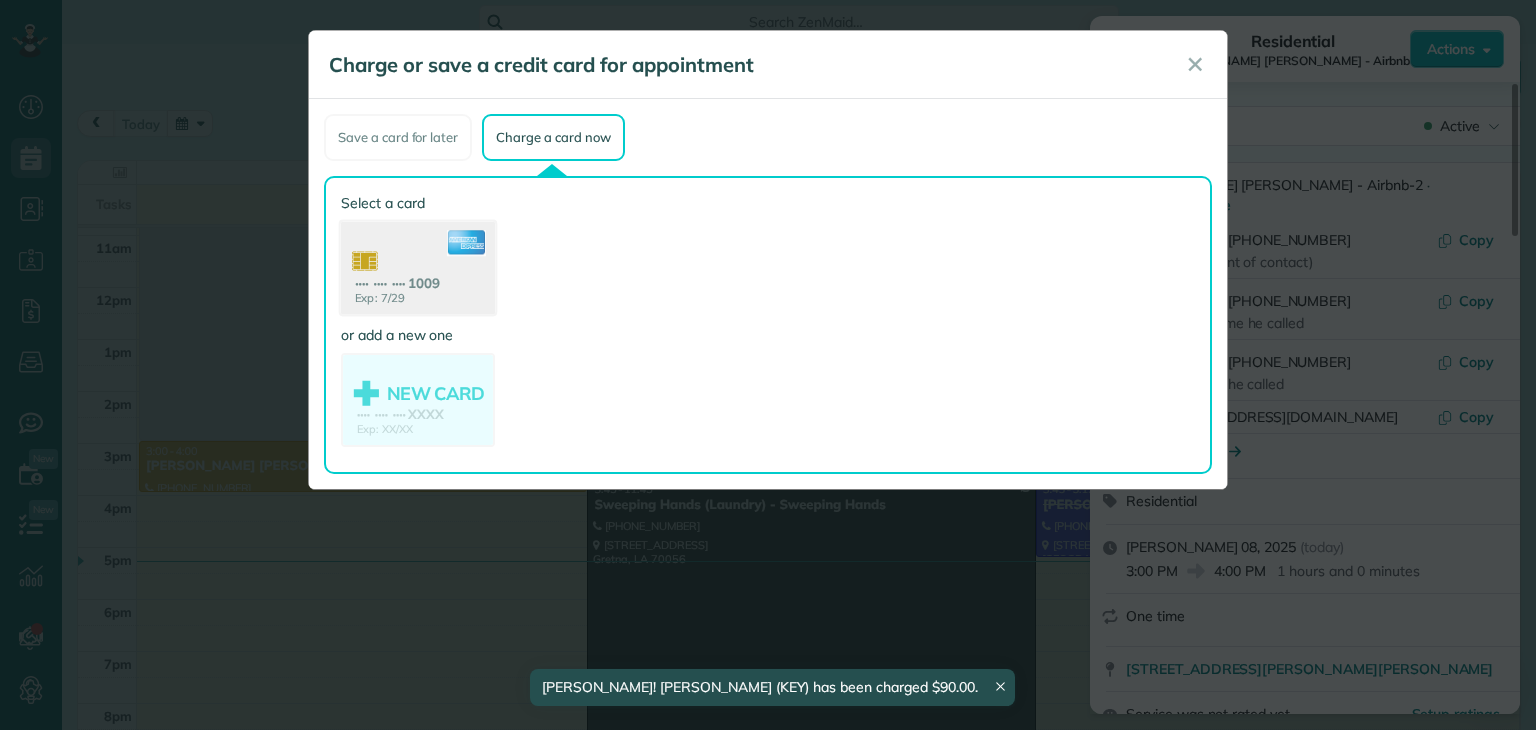 click 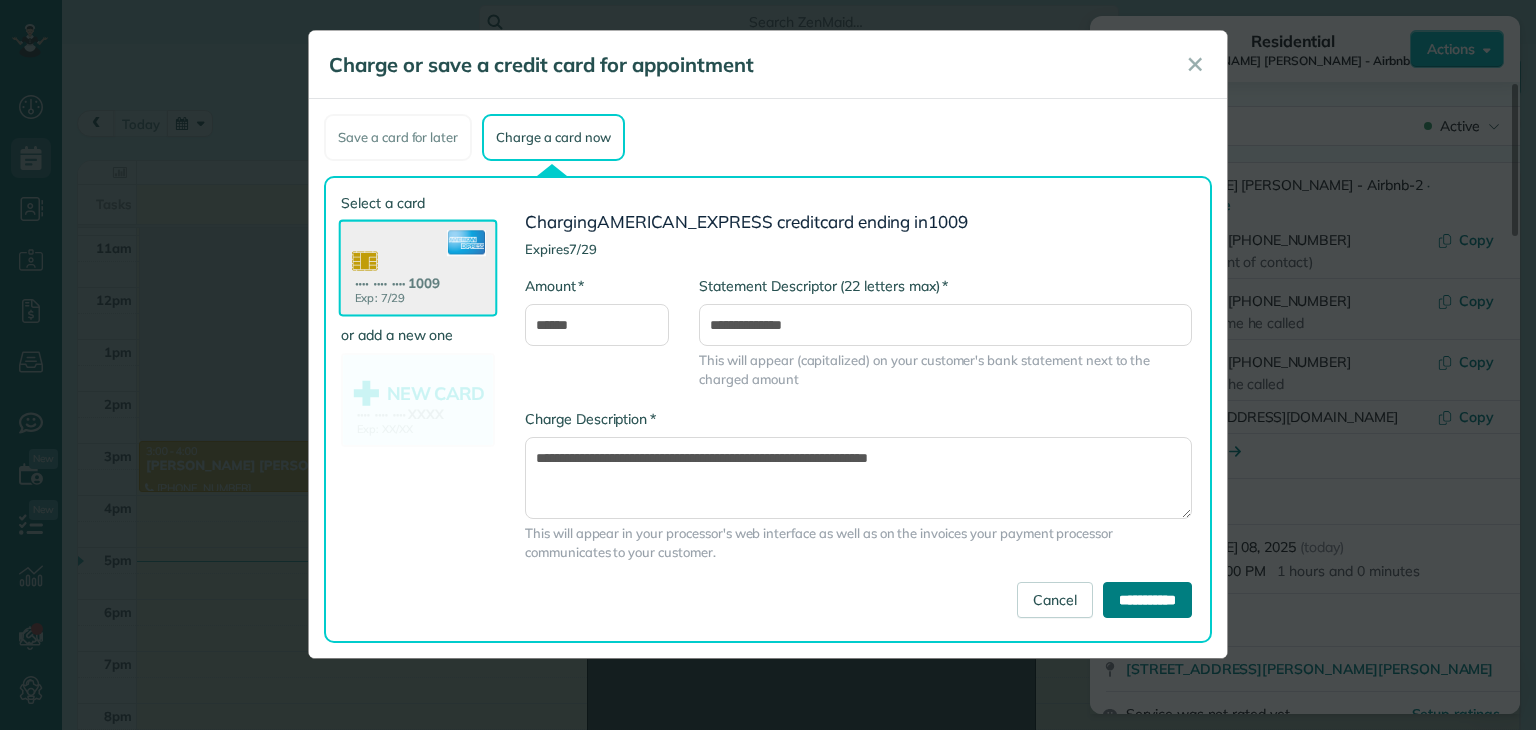 click on "**********" at bounding box center (1147, 600) 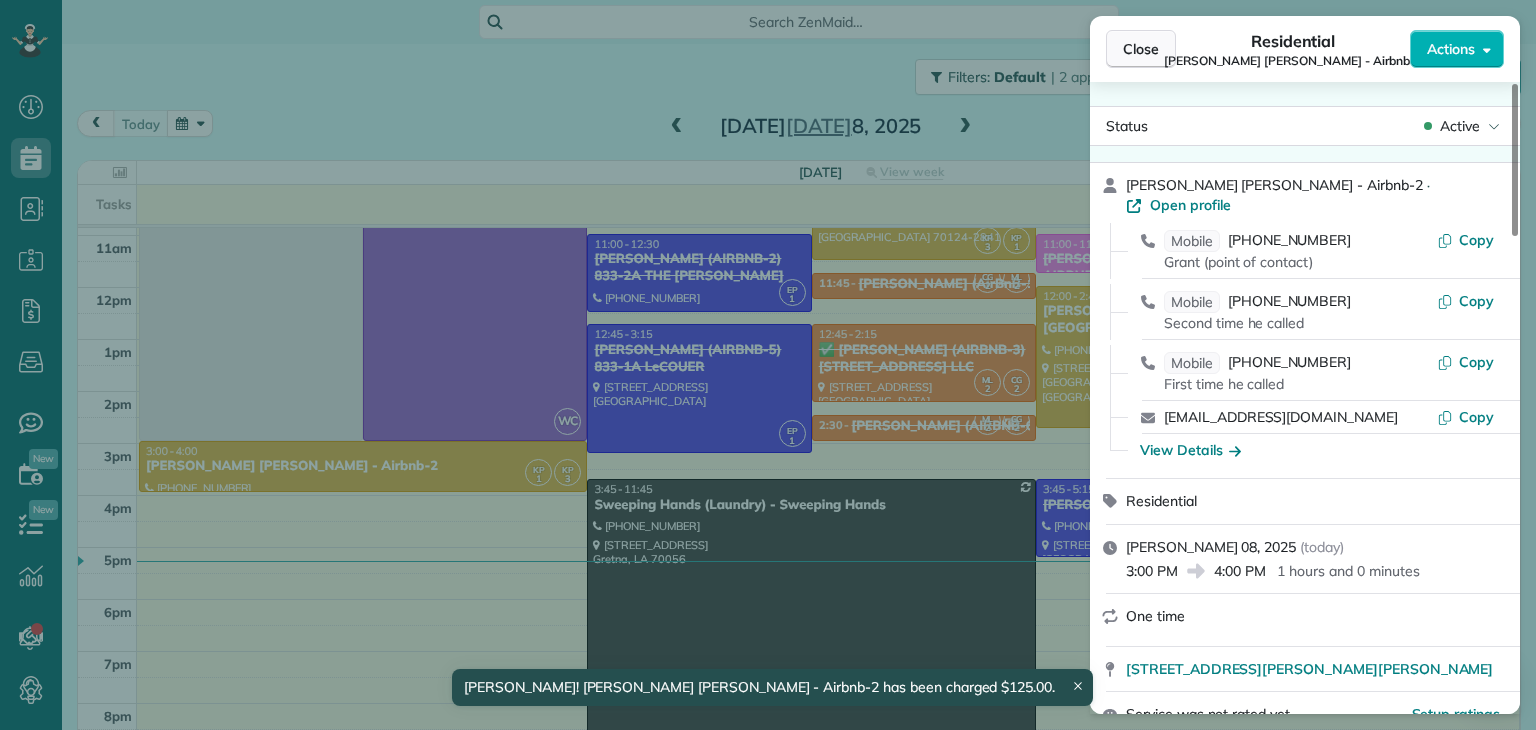click on "Close" at bounding box center [1141, 49] 